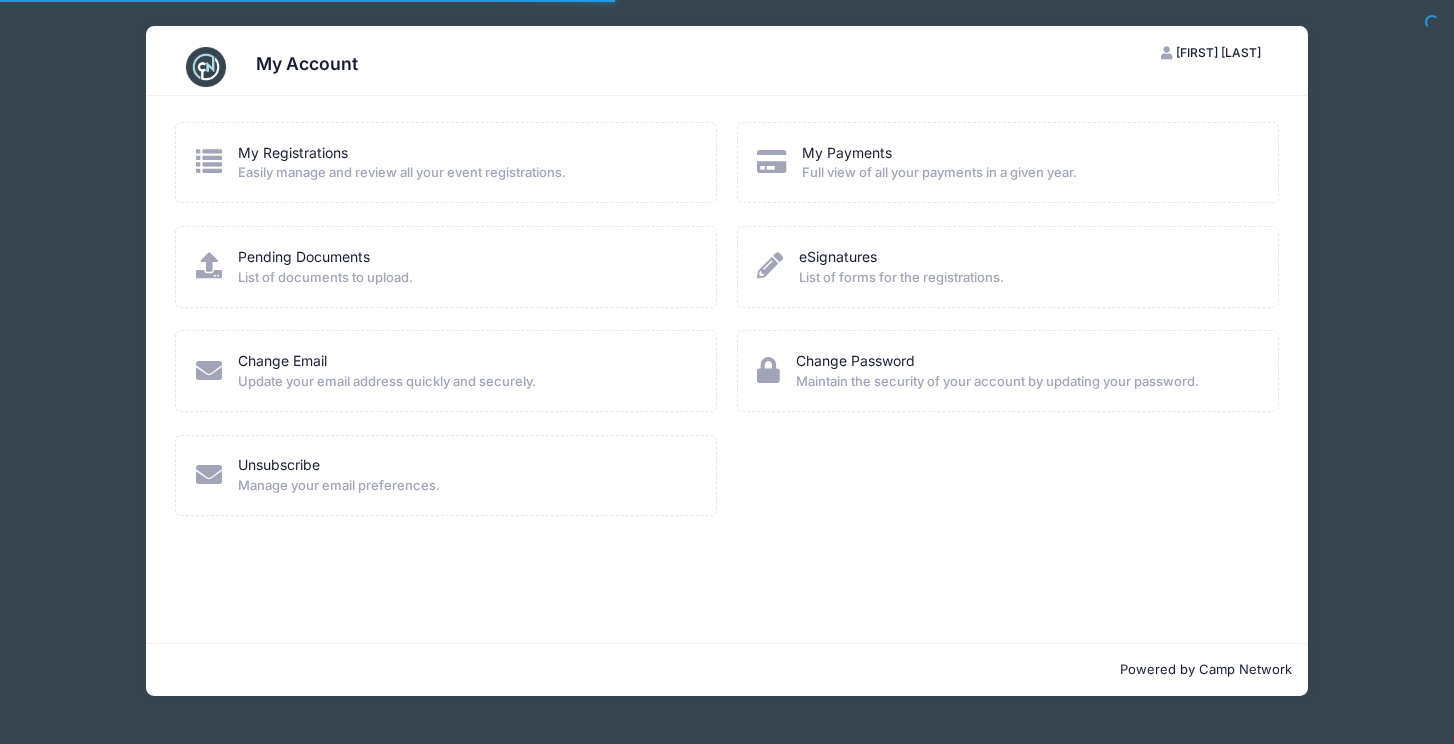 scroll, scrollTop: 0, scrollLeft: 0, axis: both 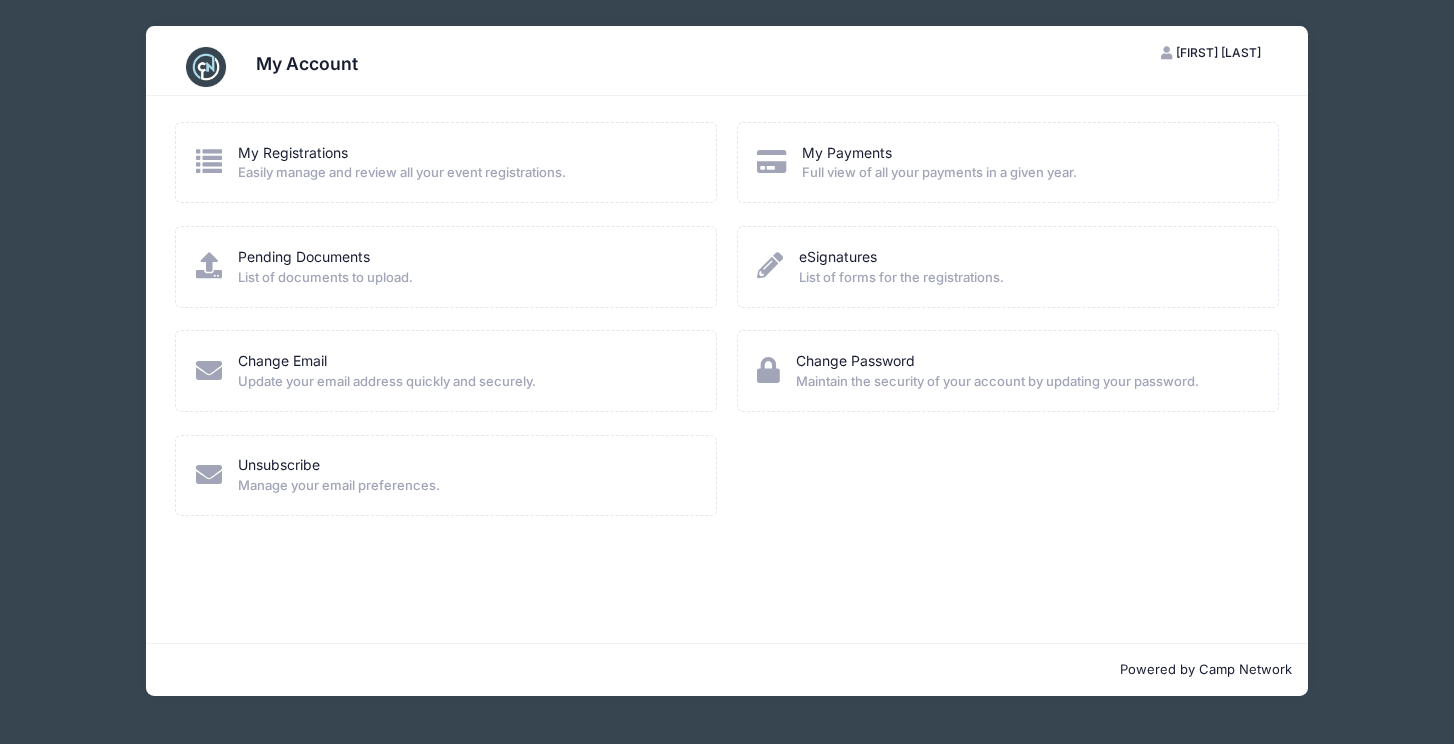 click on "My Payments Full view of all your payments in a given year." at bounding box center [1008, 162] 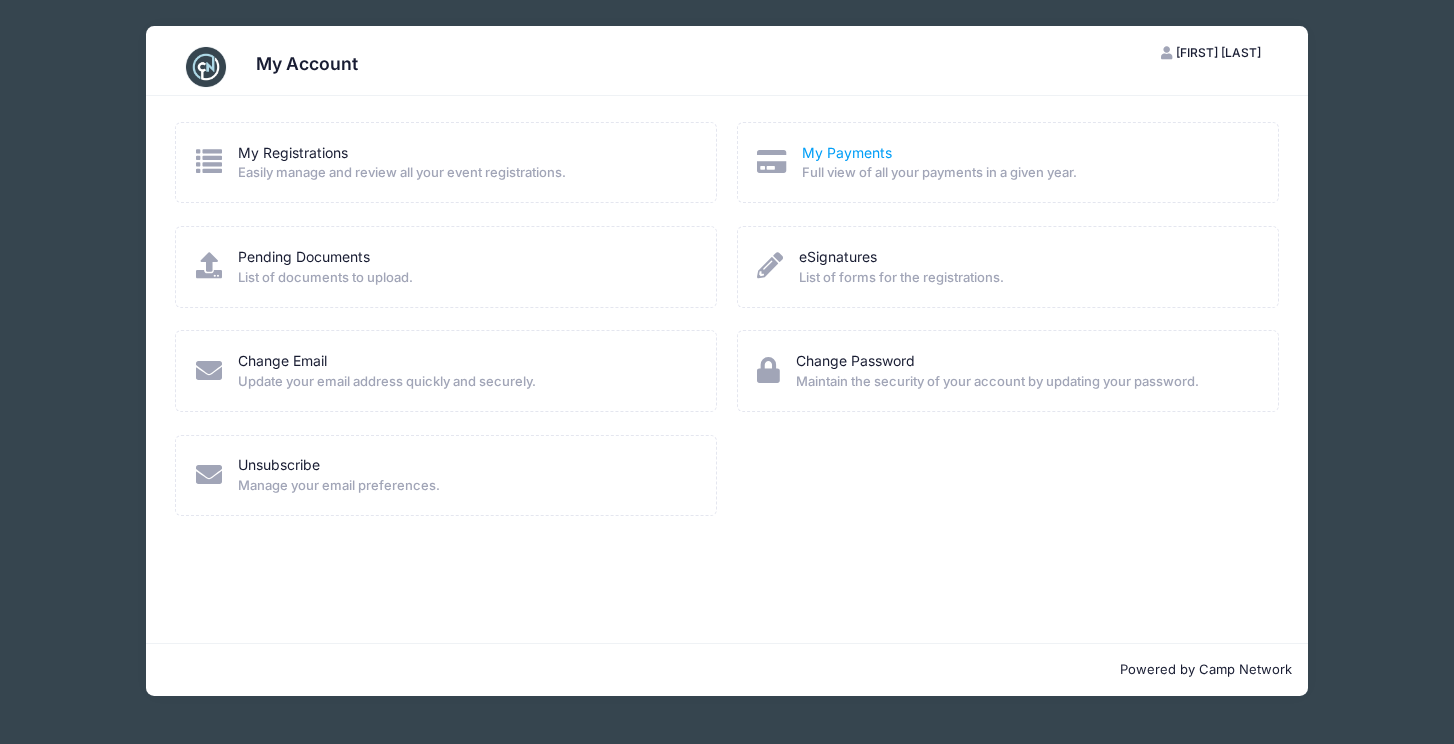 click on "My Payments" at bounding box center [847, 152] 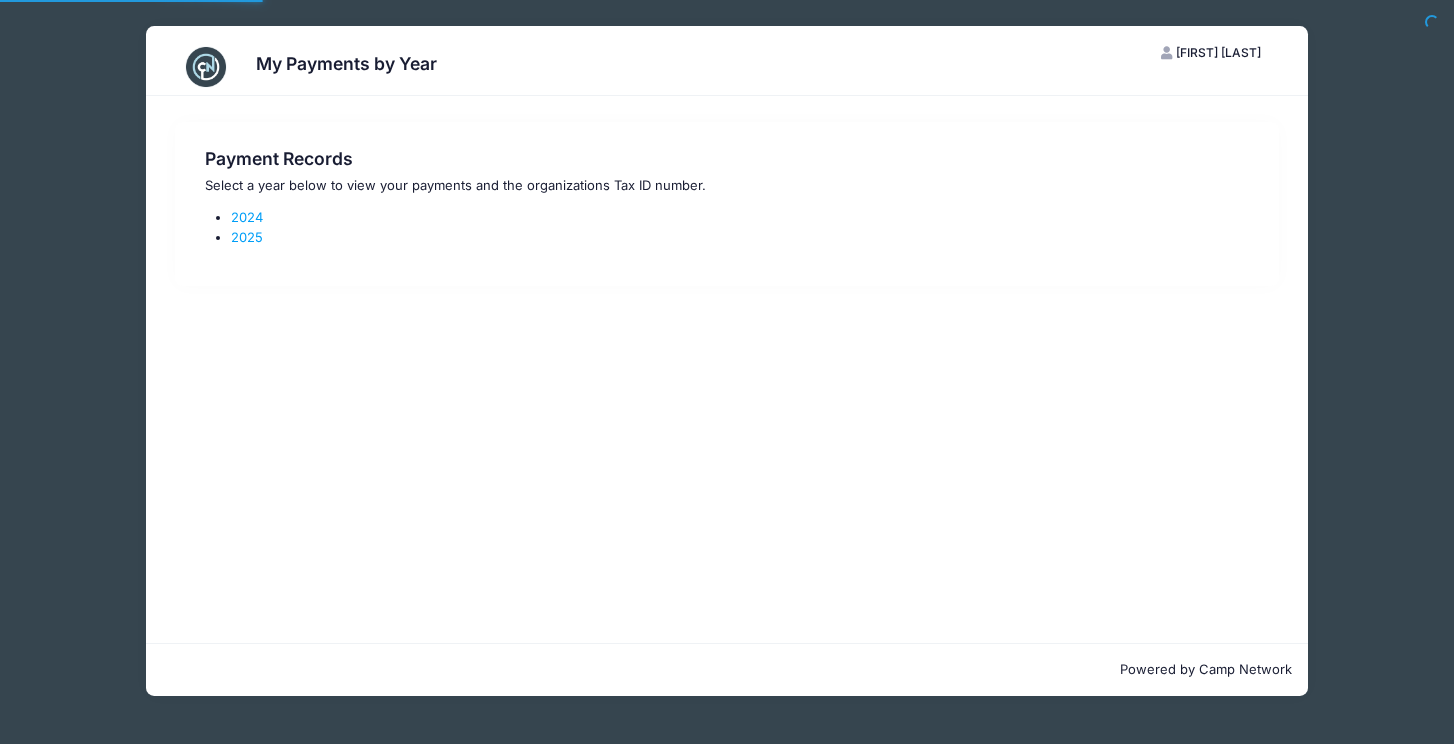 scroll, scrollTop: 0, scrollLeft: 0, axis: both 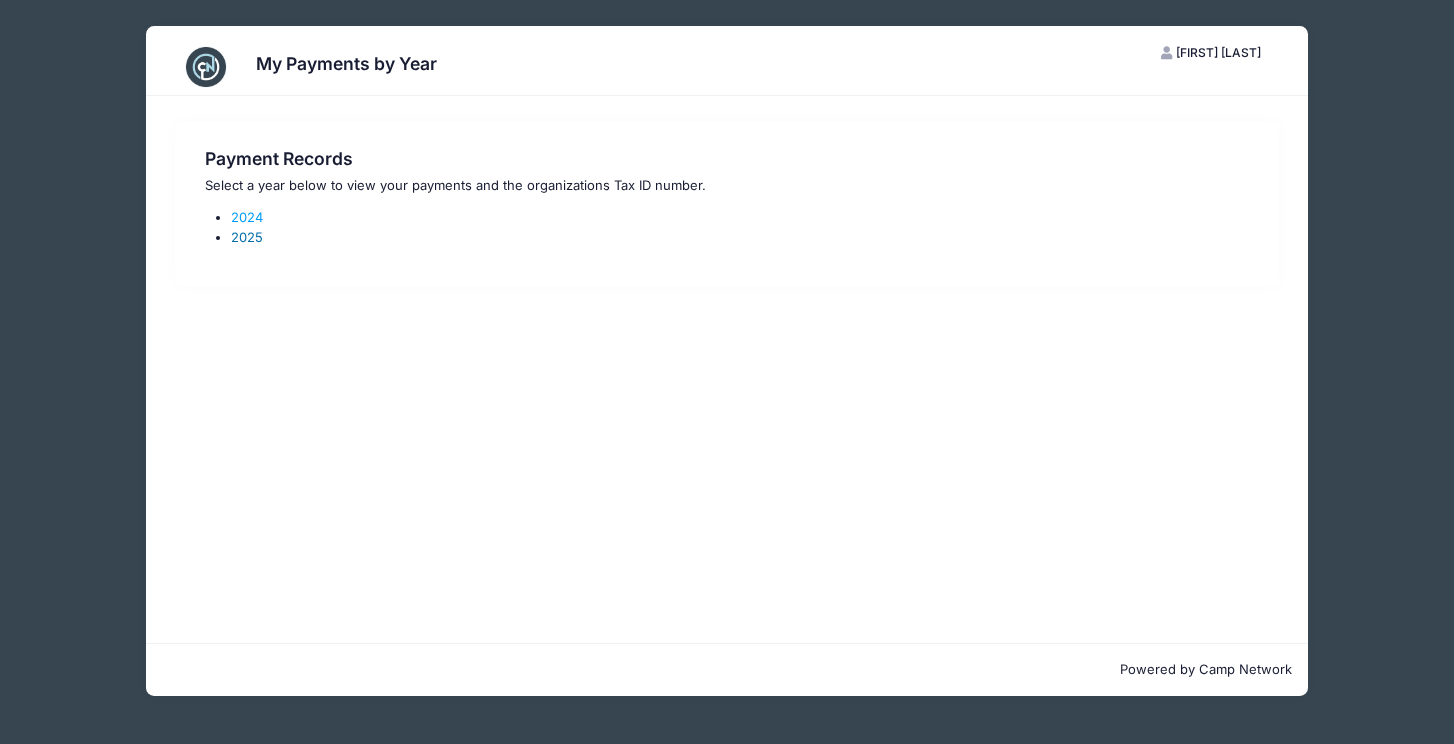 click on "2025" at bounding box center [247, 237] 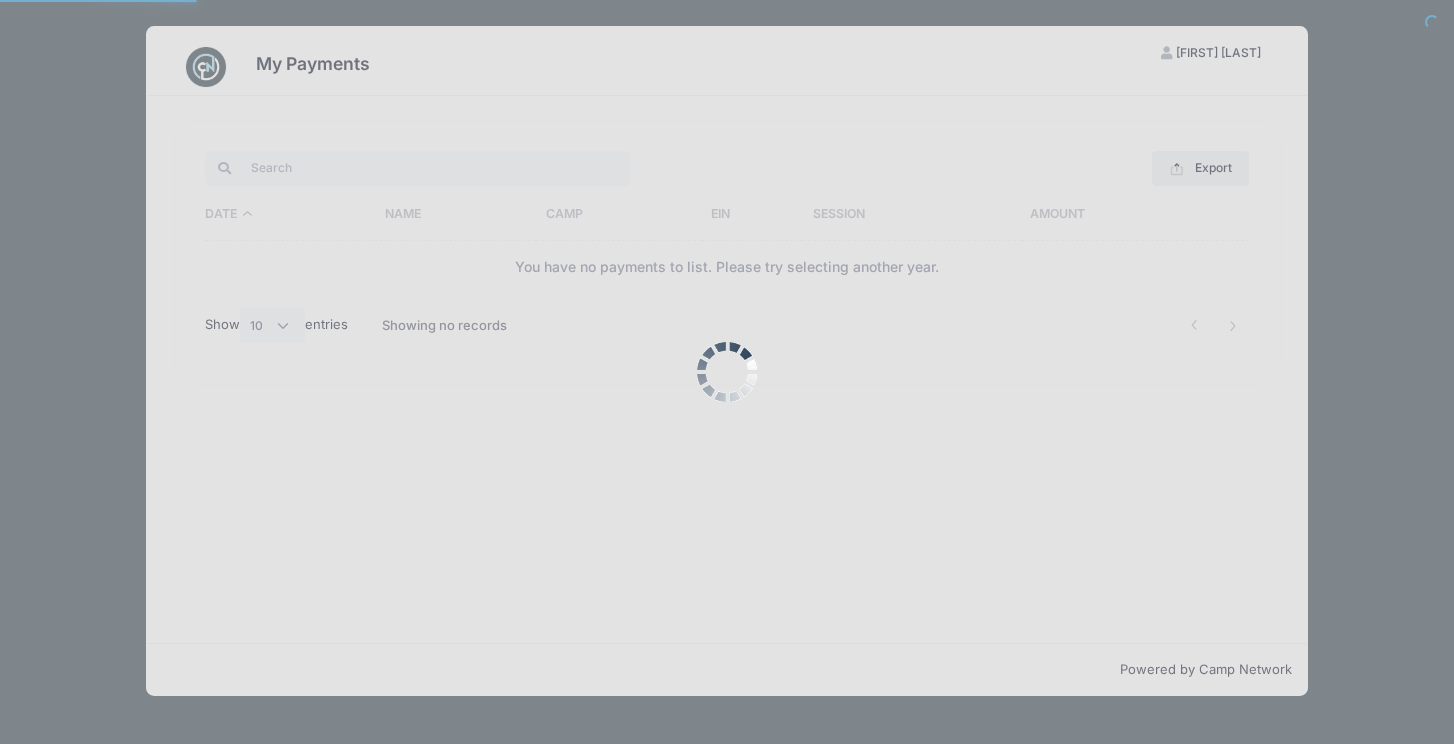 select on "10" 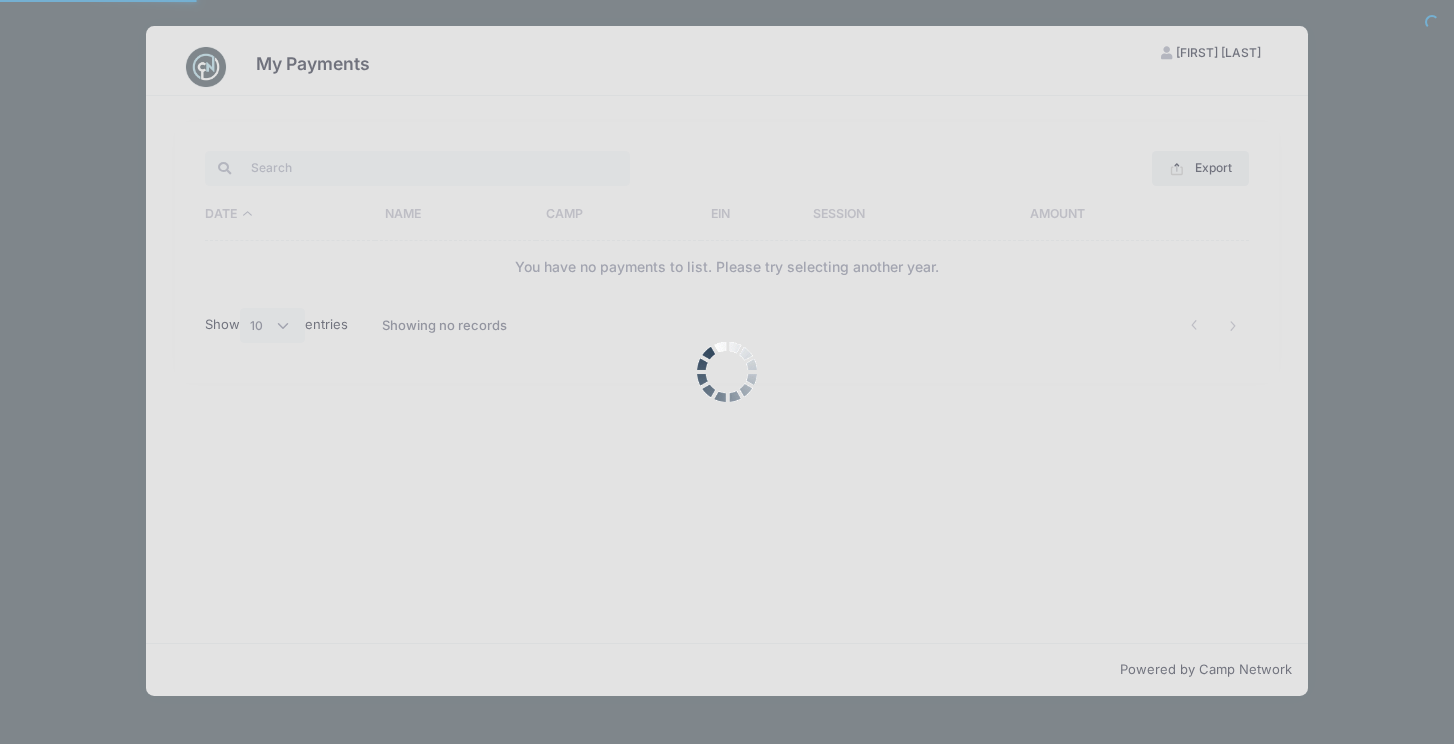 scroll, scrollTop: 0, scrollLeft: 0, axis: both 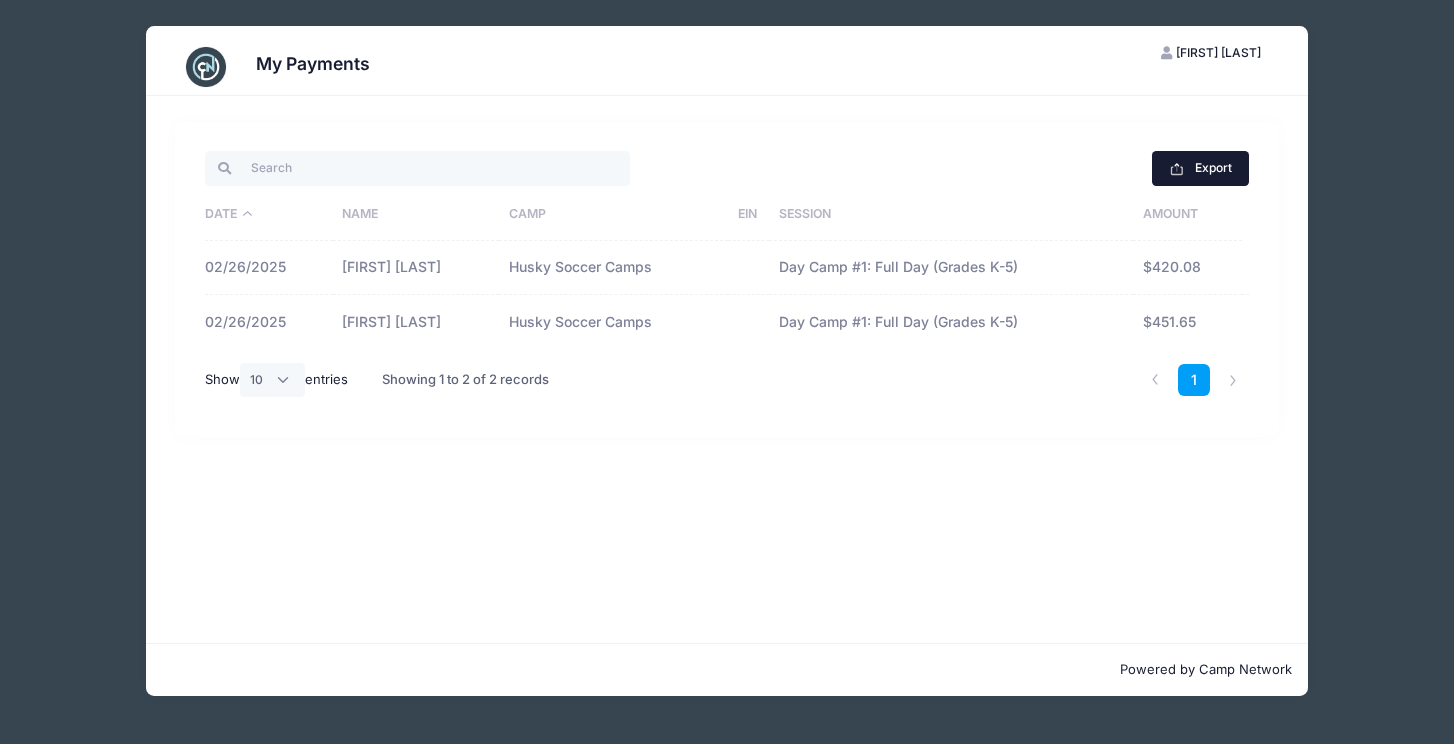 click on "Export" at bounding box center (1200, 168) 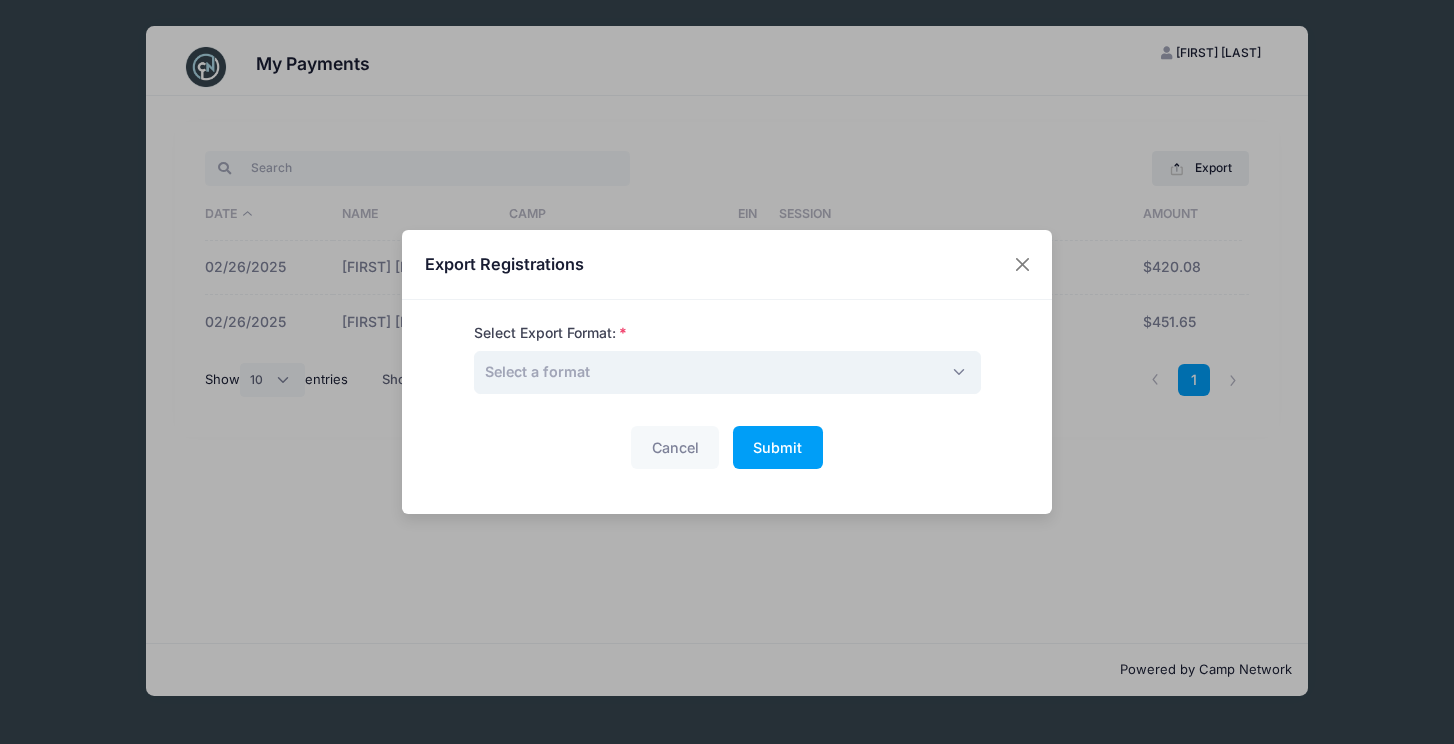 click on "Select a format" at bounding box center (727, 372) 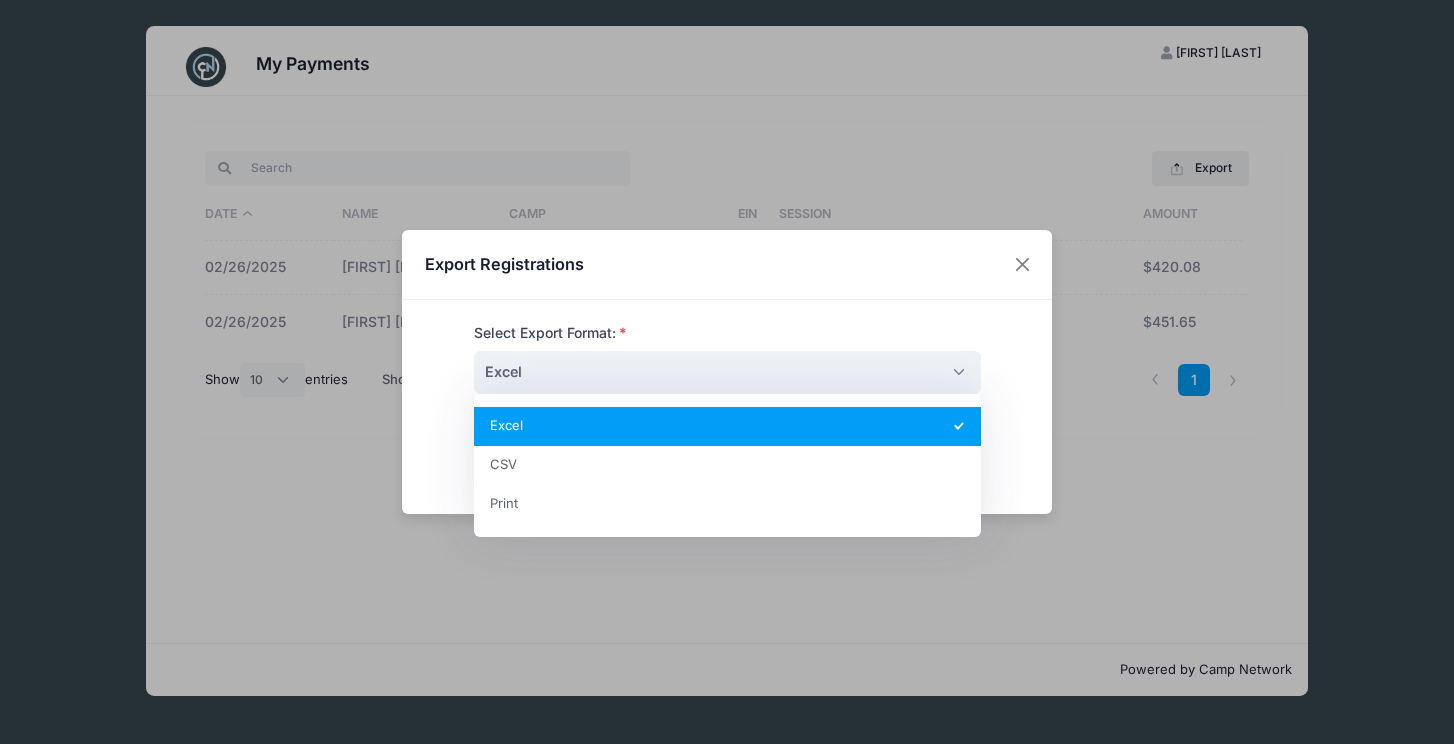 click on "Excel" at bounding box center (727, 372) 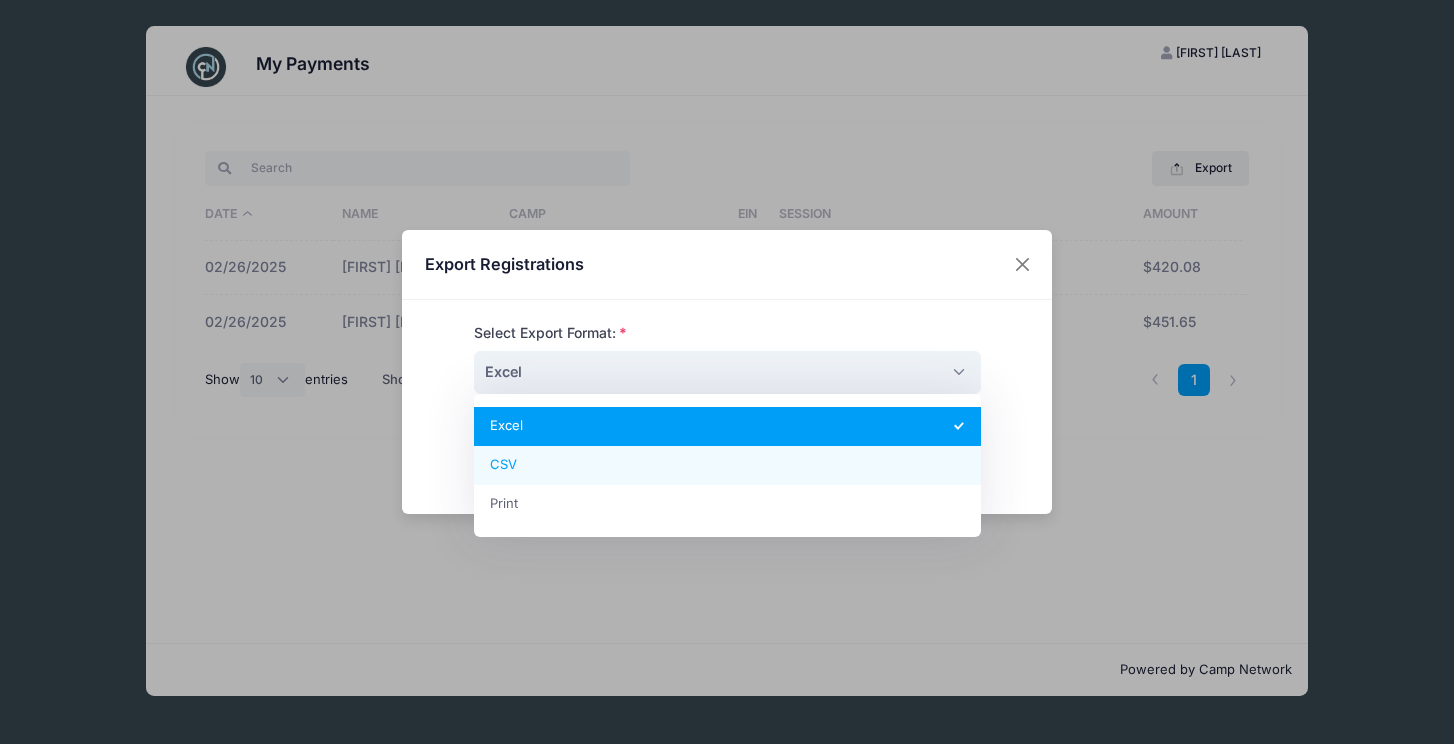 select on "csv" 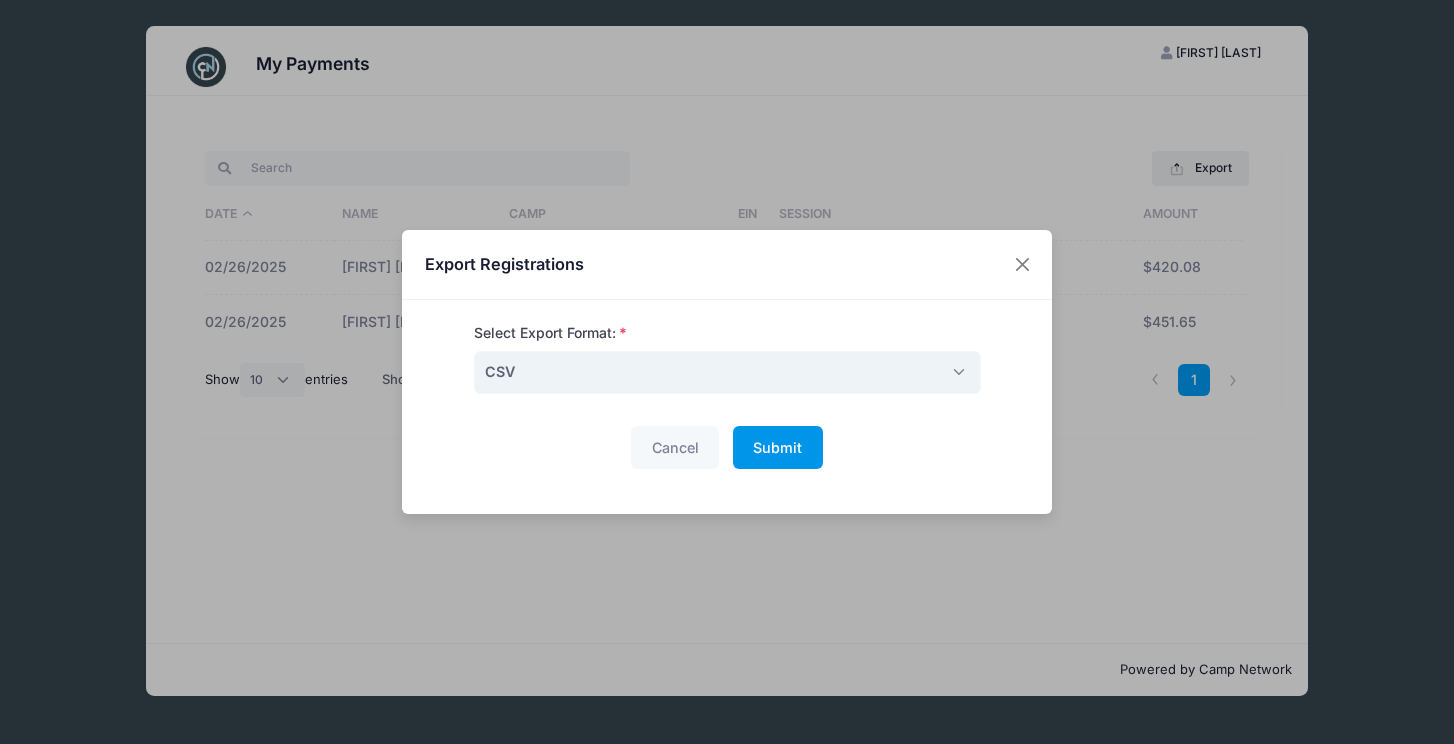 click on "Submit" at bounding box center [777, 447] 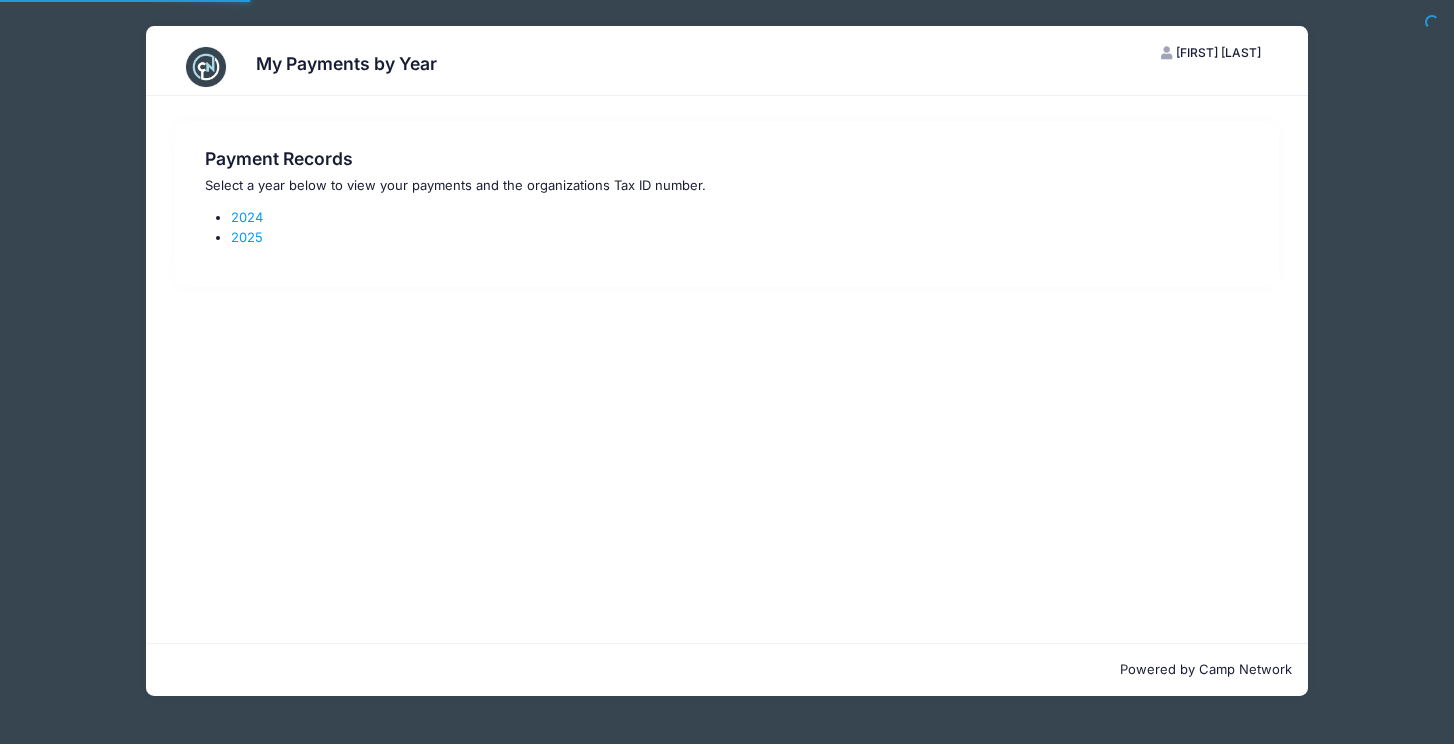 scroll, scrollTop: 0, scrollLeft: 0, axis: both 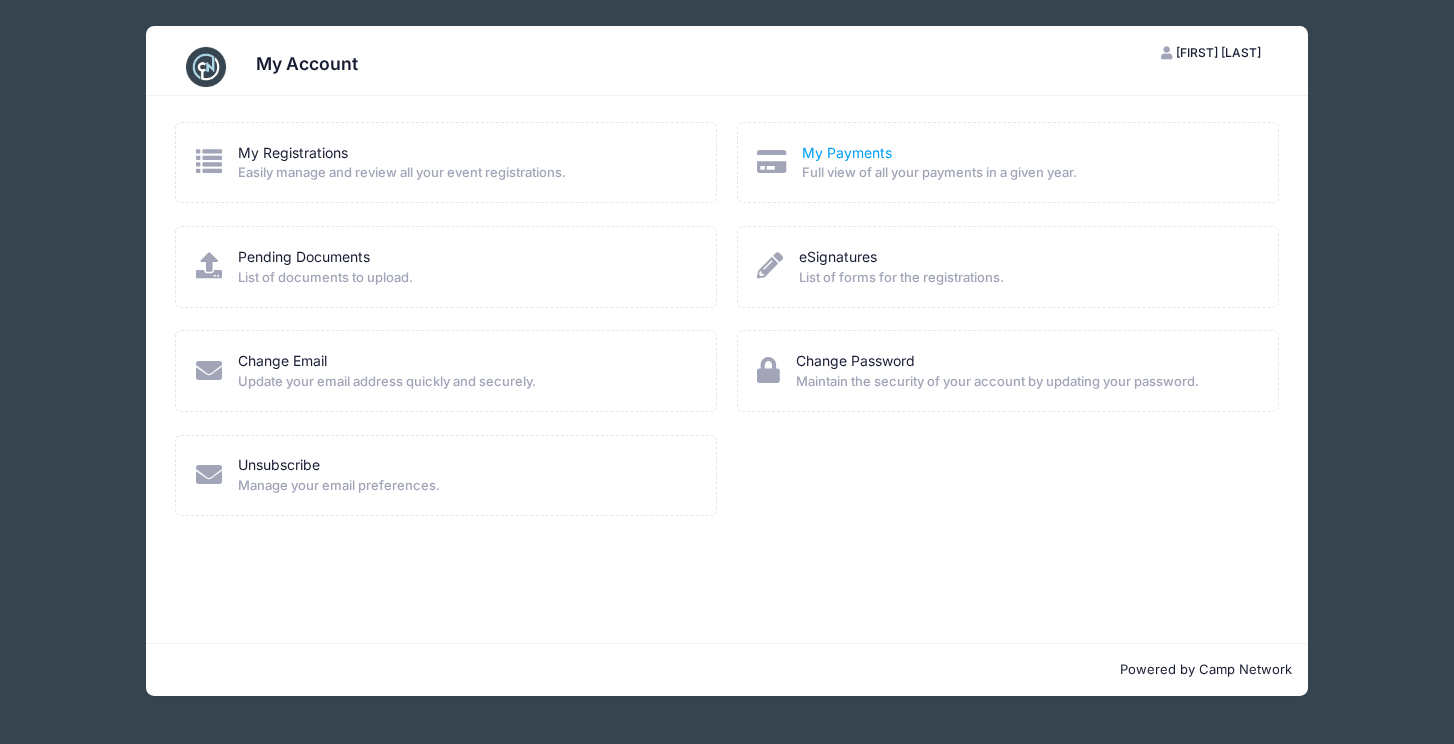 click on "My Payments" at bounding box center [847, 152] 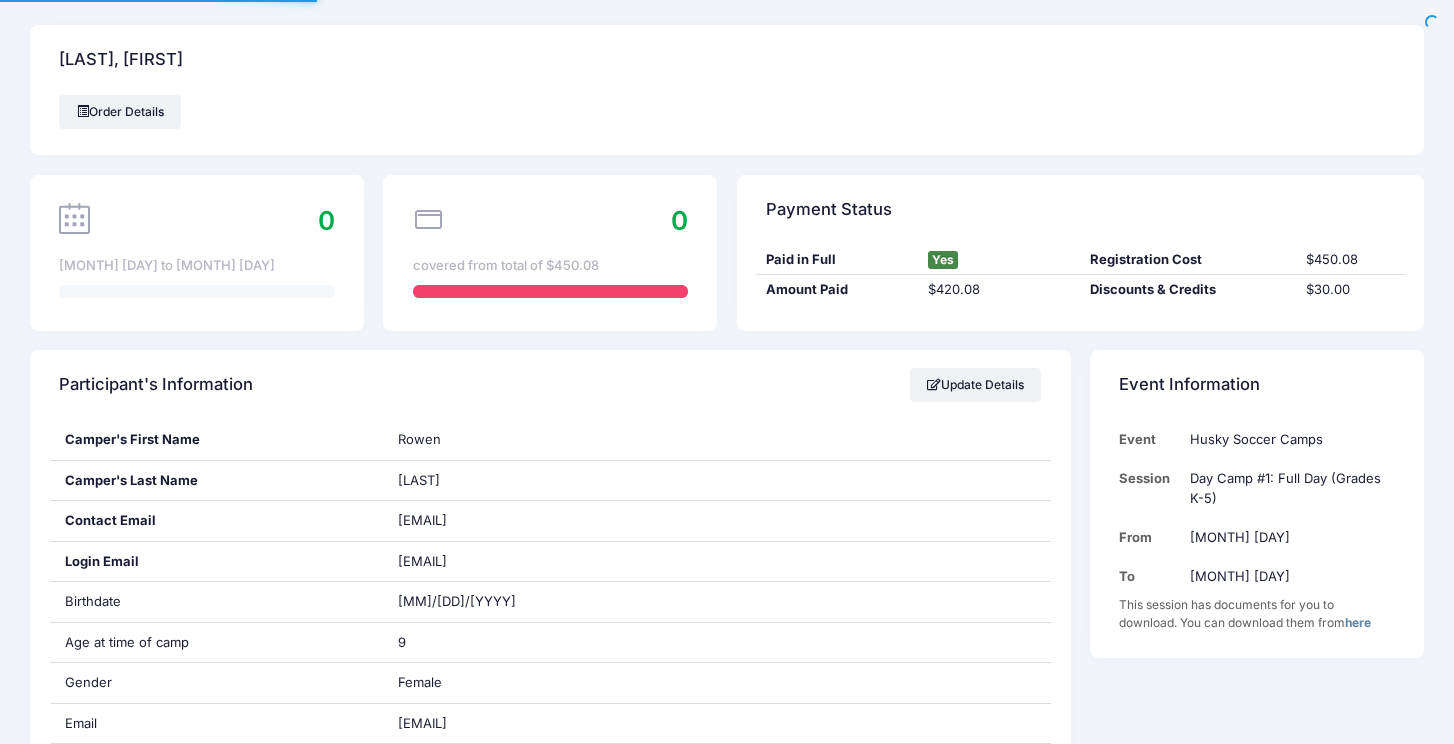 scroll, scrollTop: 0, scrollLeft: 0, axis: both 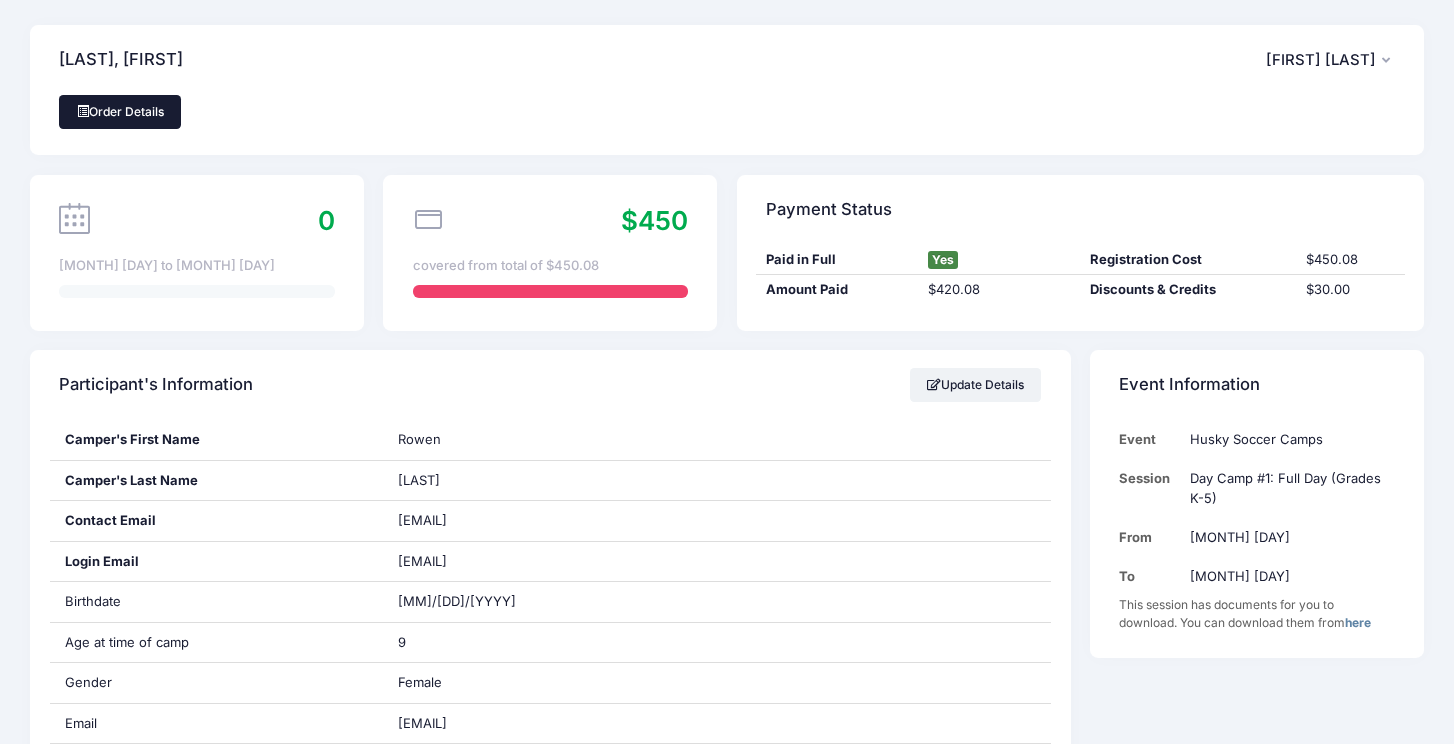 click on "Order Details" at bounding box center [120, 112] 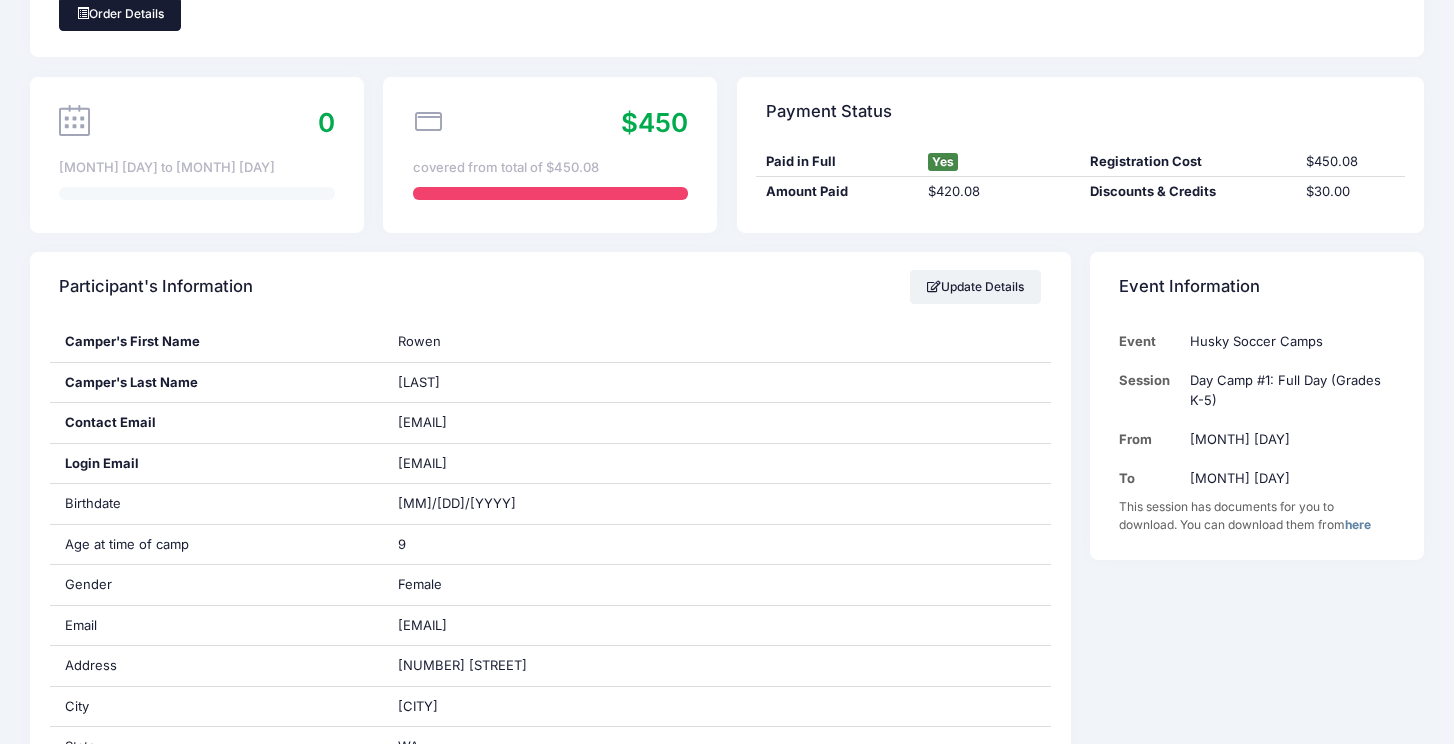scroll, scrollTop: 0, scrollLeft: 0, axis: both 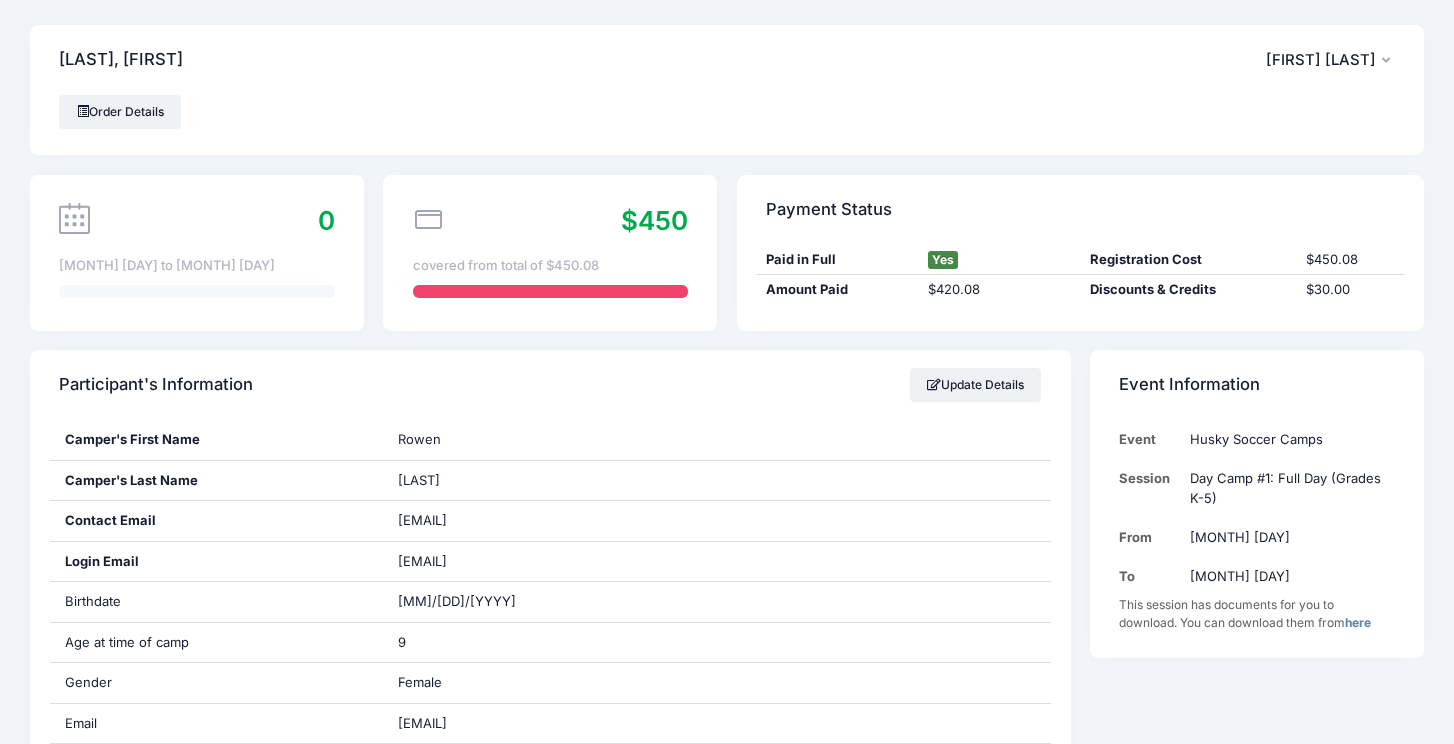 click on "Rachel Lumpkin" at bounding box center (1321, 60) 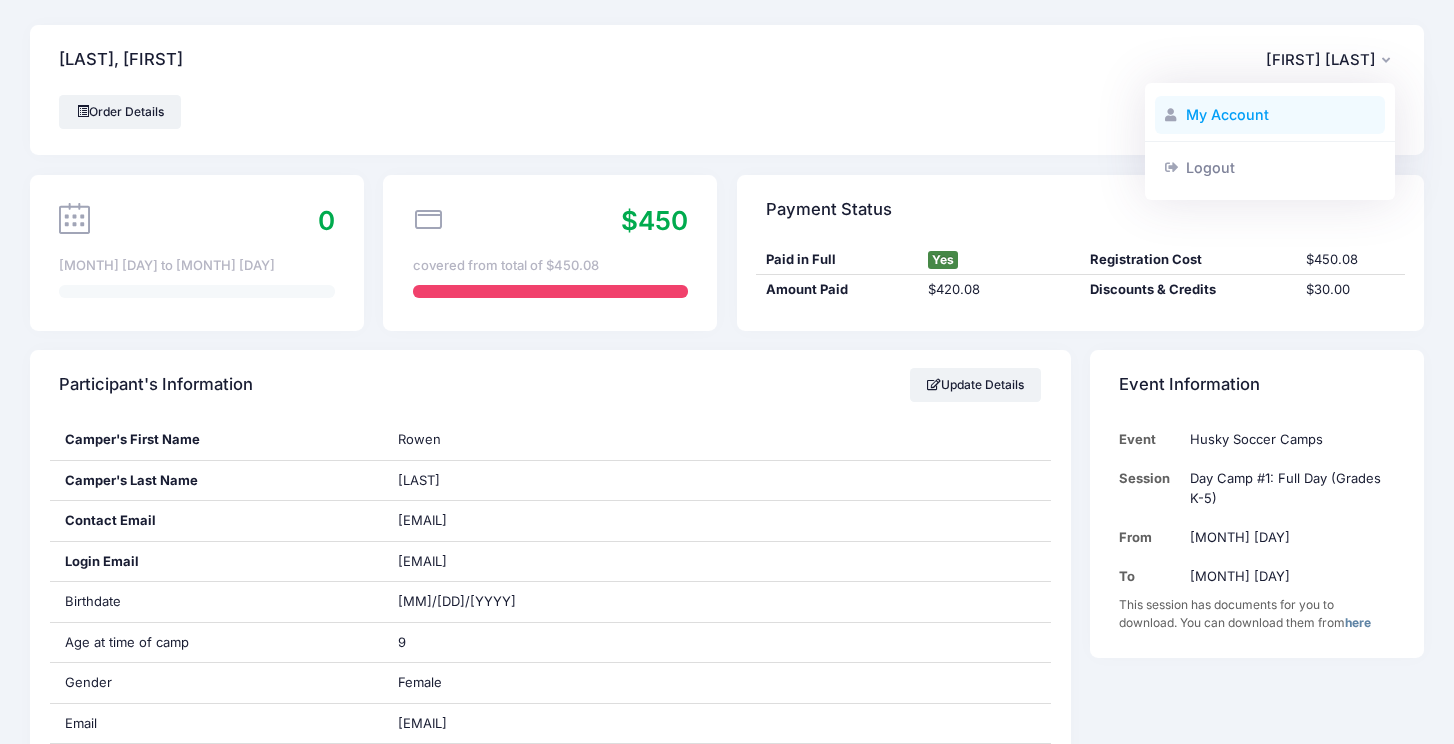 click on "My Account" at bounding box center [1270, 115] 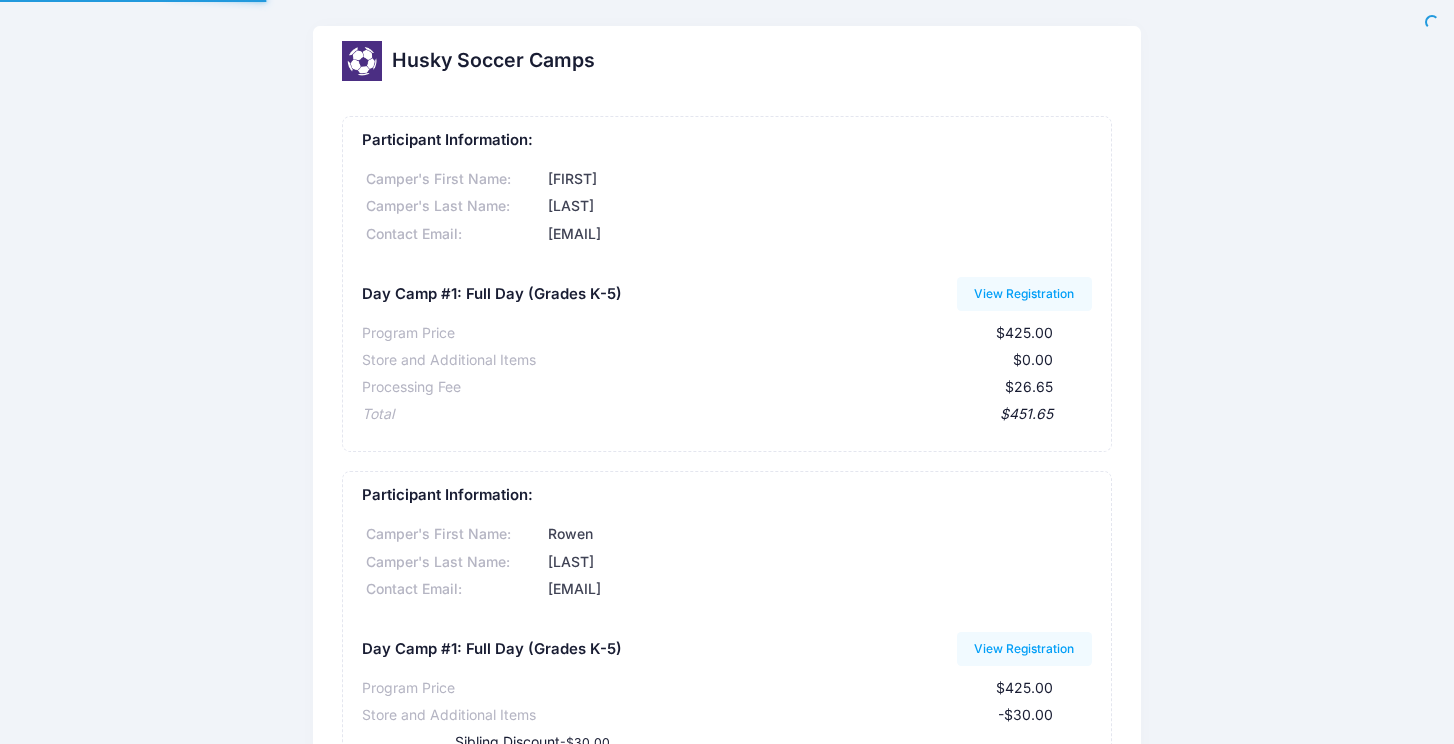scroll, scrollTop: 0, scrollLeft: 0, axis: both 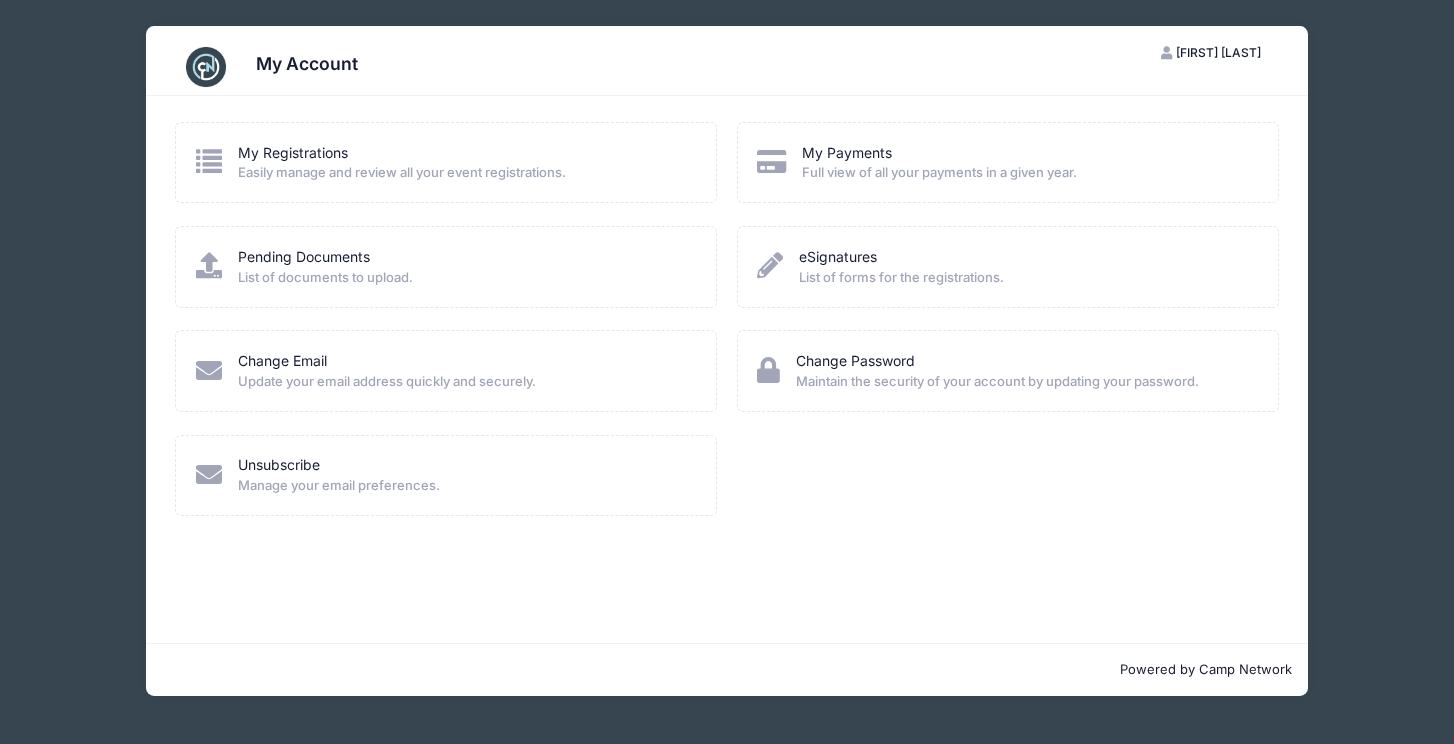 click on "Full view of all your payments in a given year." at bounding box center (939, 173) 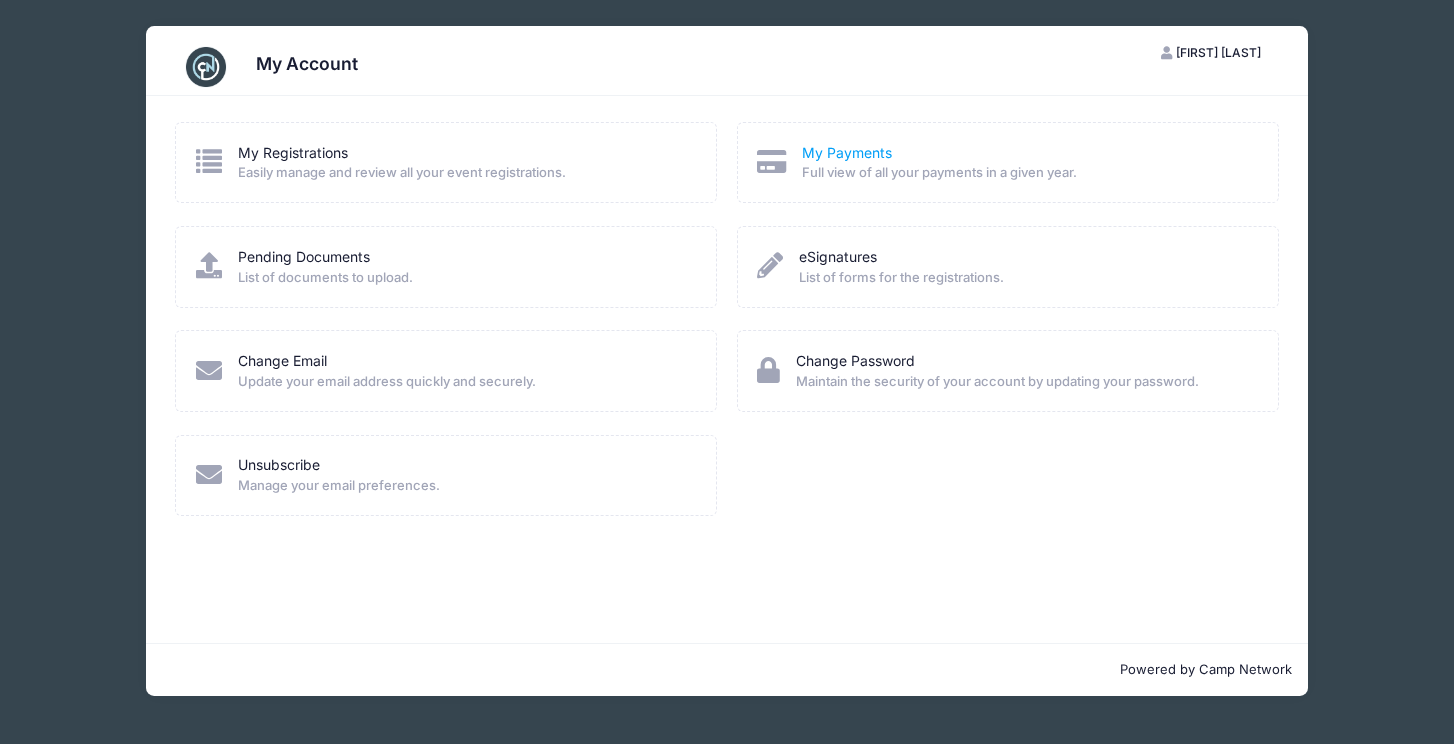 click on "My Payments" at bounding box center [847, 152] 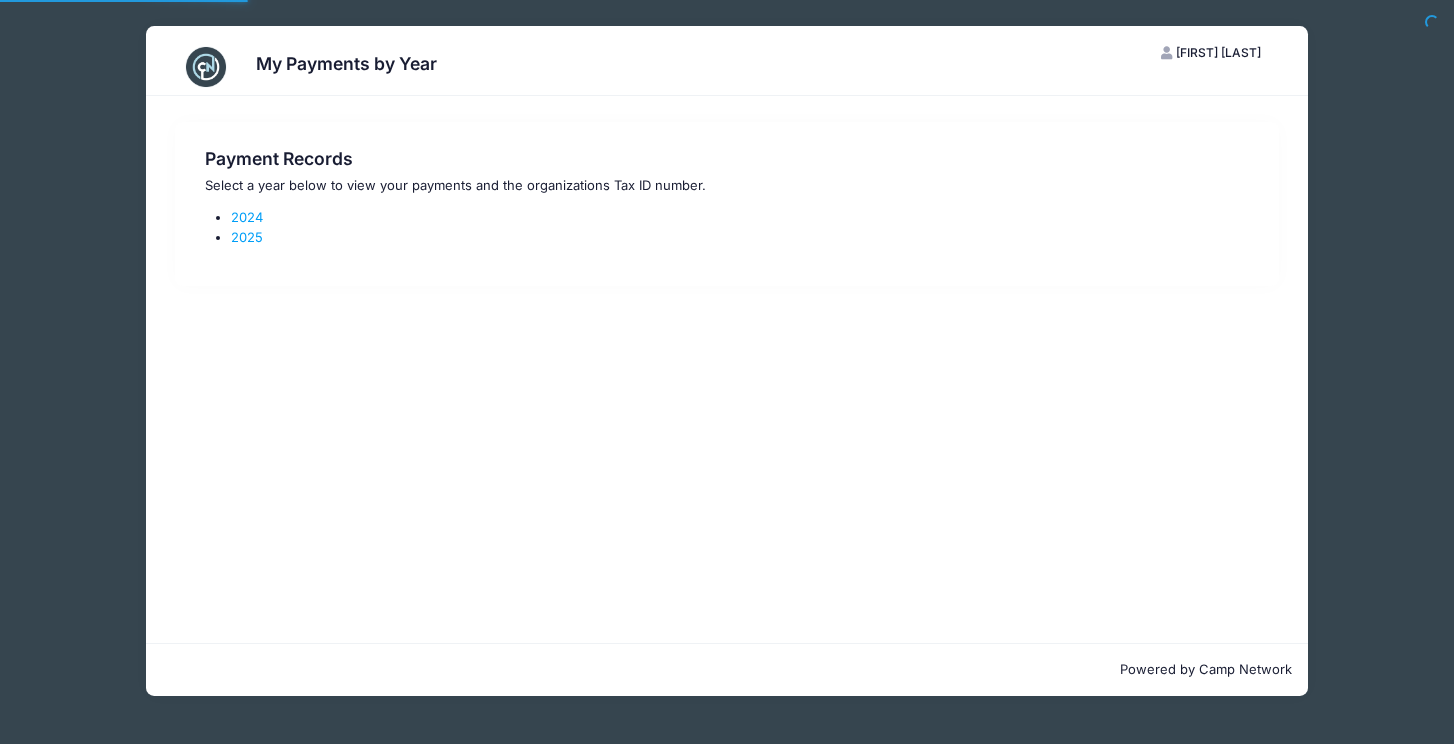 scroll, scrollTop: 0, scrollLeft: 0, axis: both 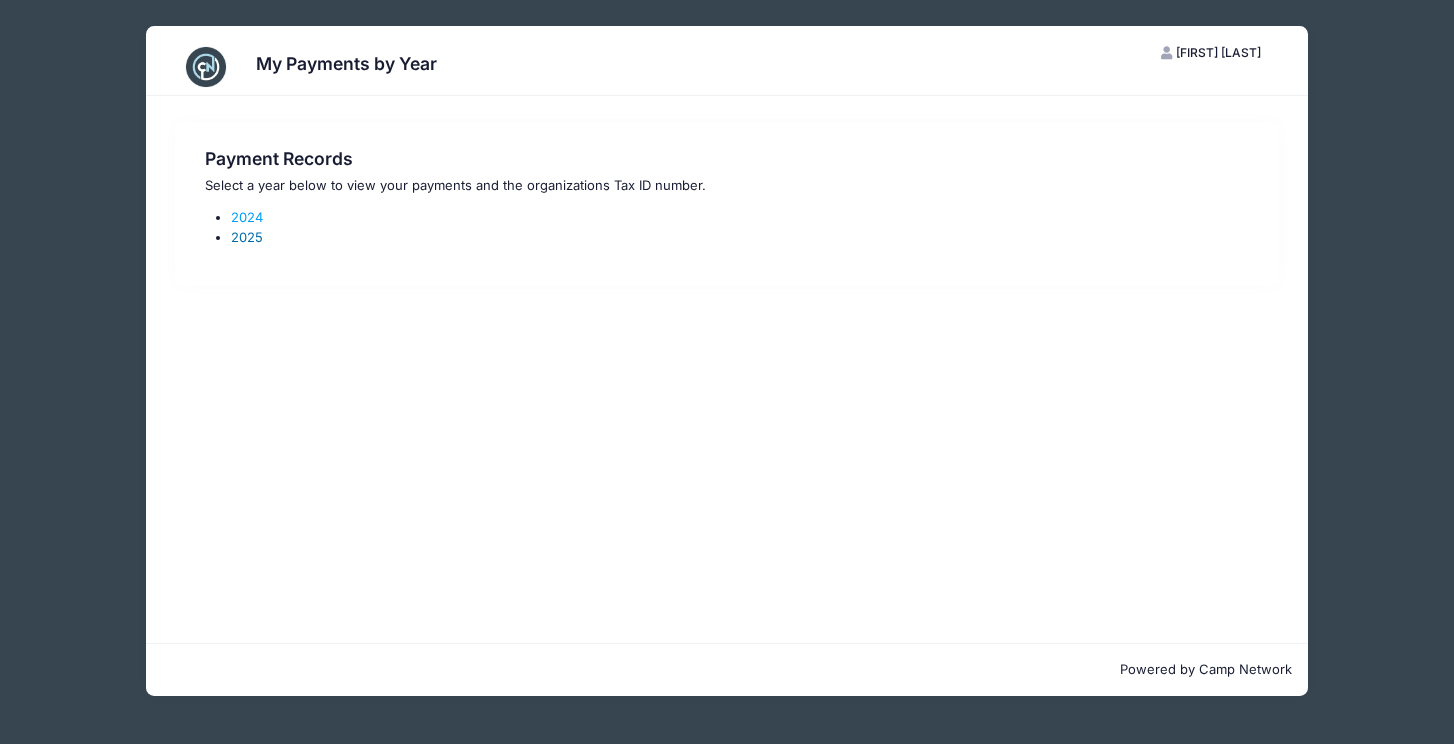 click on "2025" at bounding box center (247, 237) 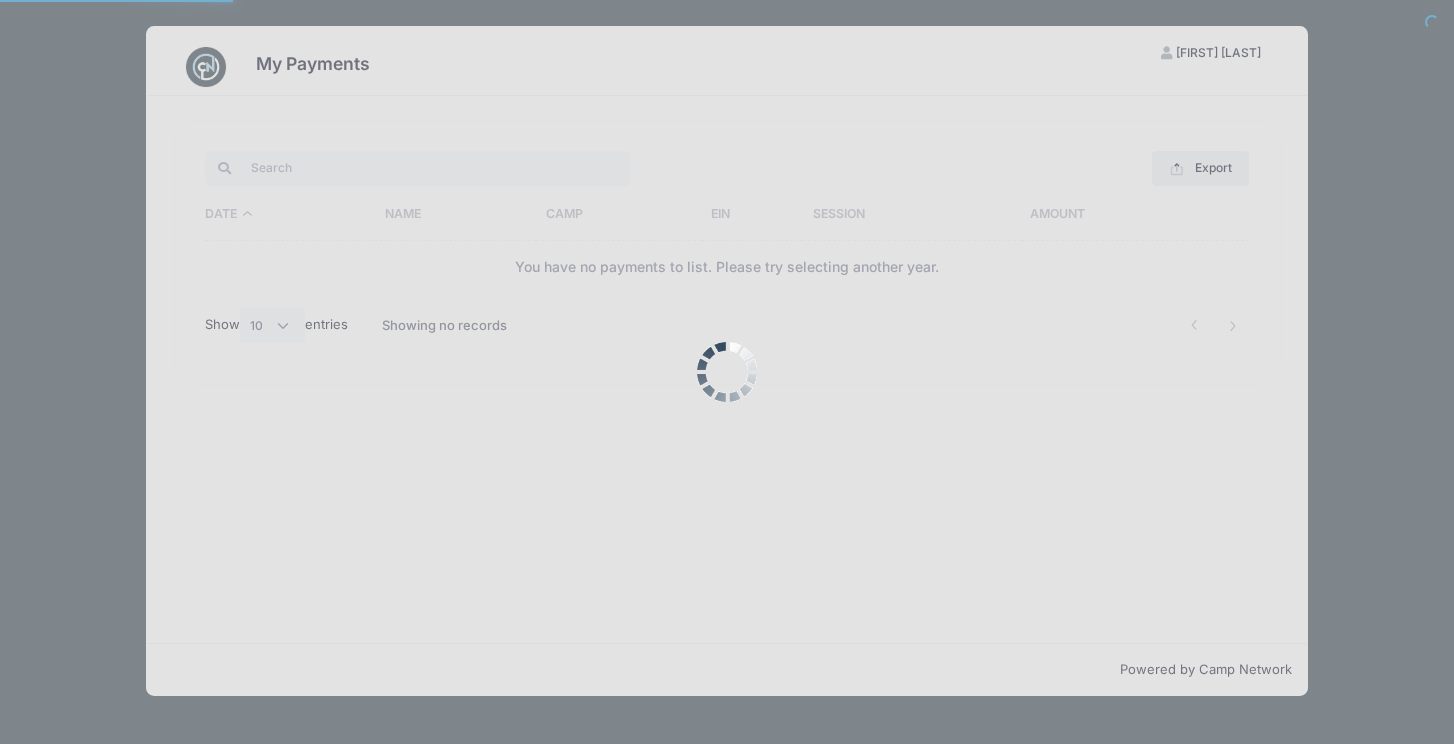 select on "10" 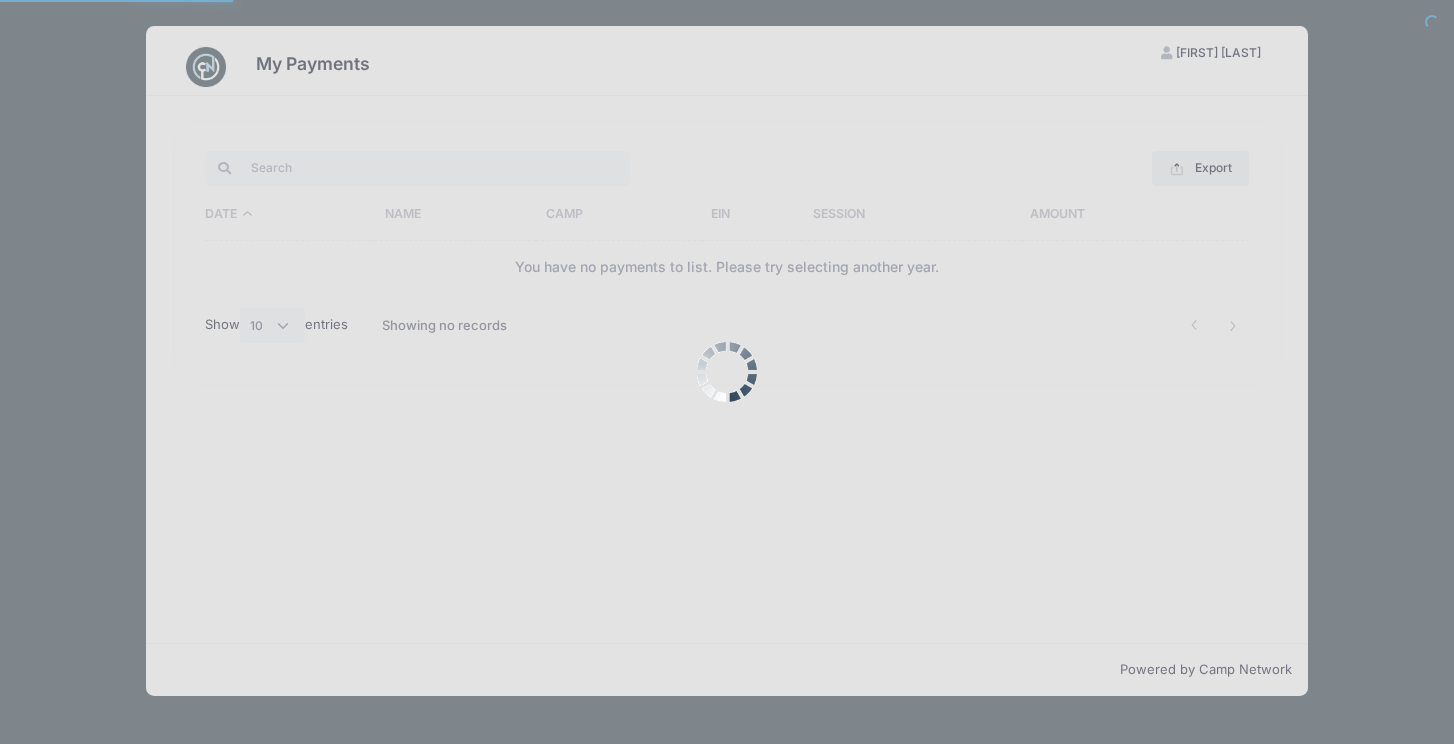scroll, scrollTop: 0, scrollLeft: 0, axis: both 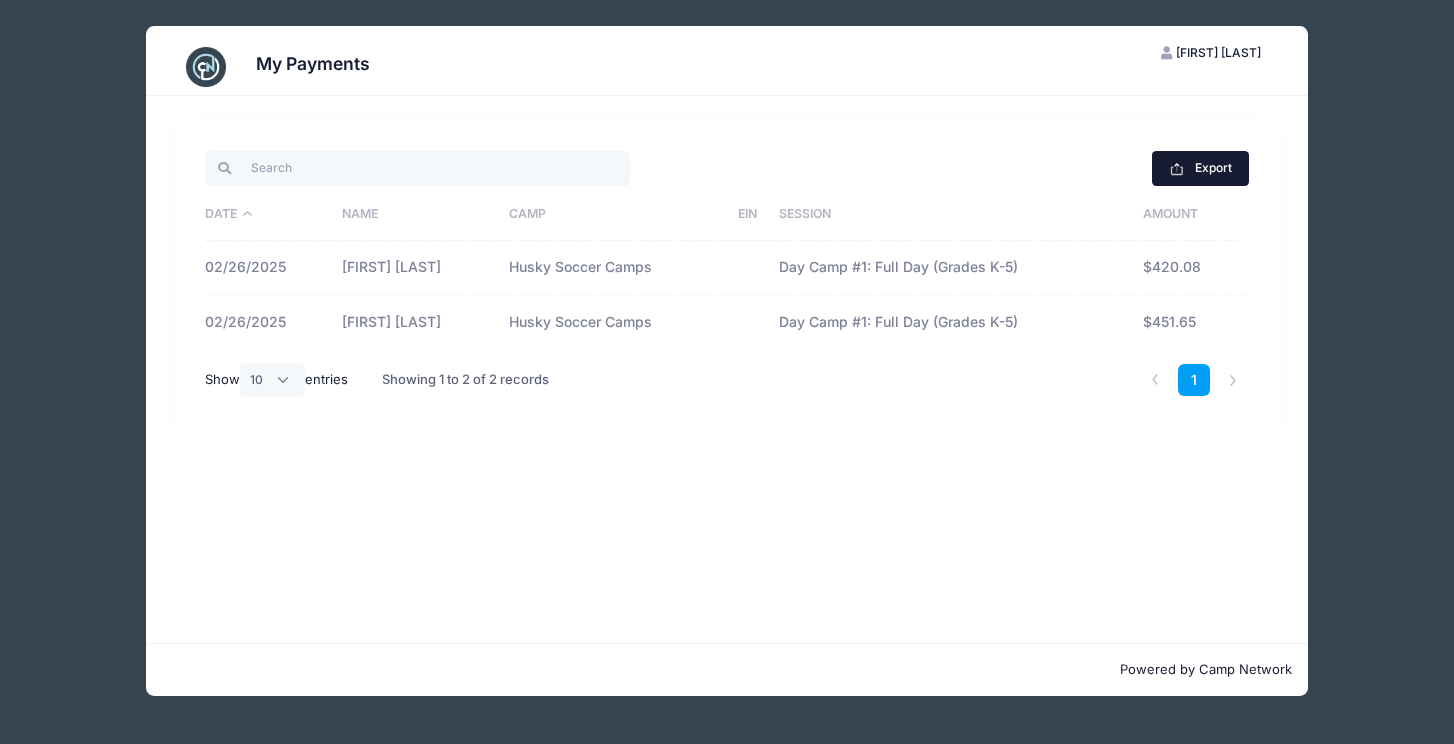 click on "Export" at bounding box center (1200, 168) 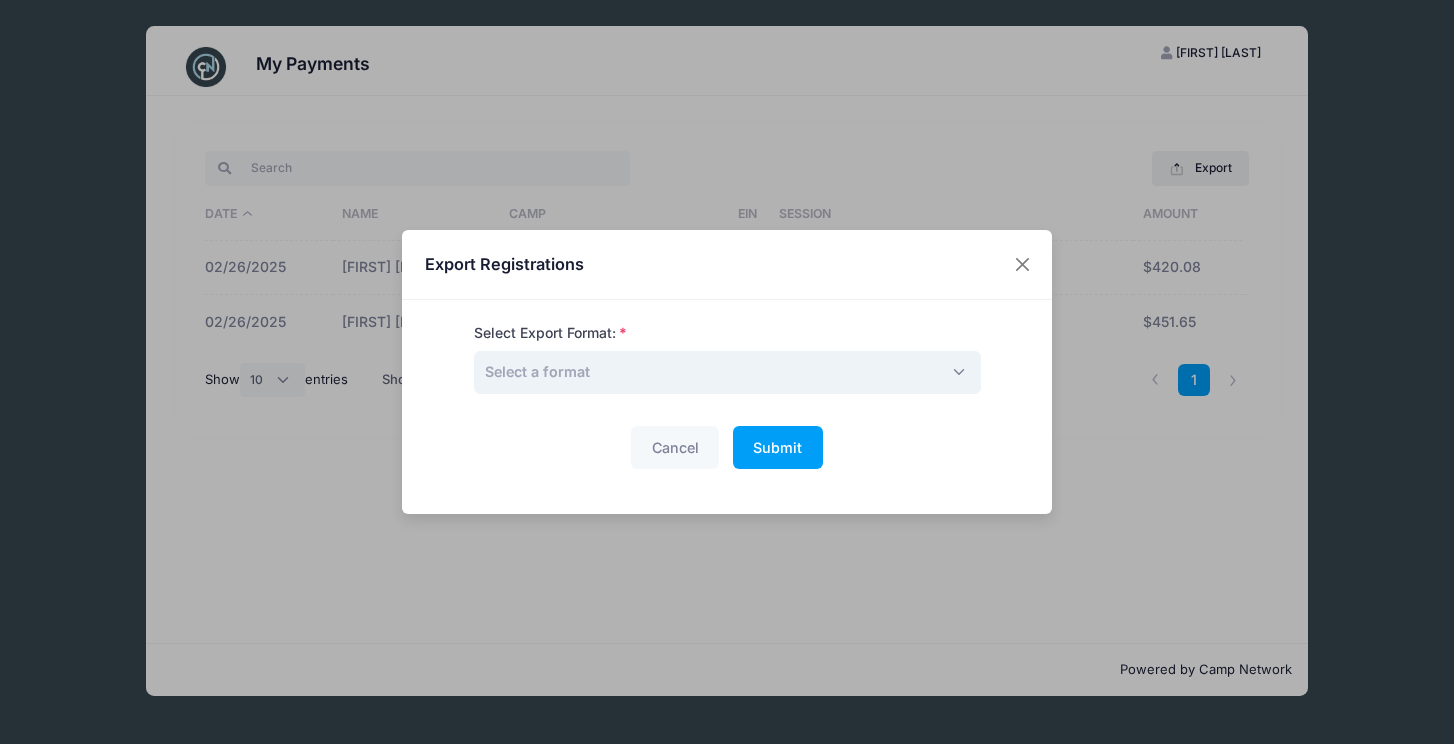 click on "Select a format" at bounding box center (727, 372) 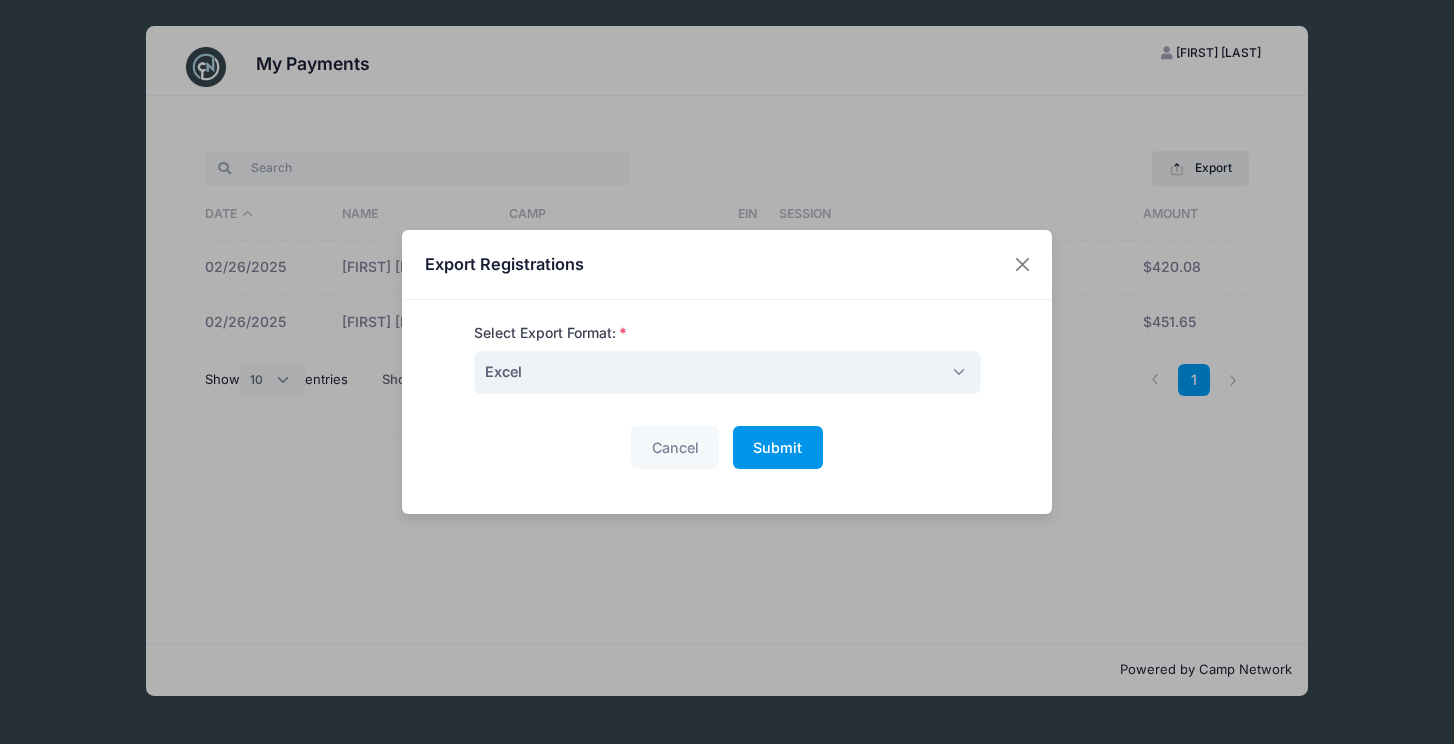 click on "Submit
Please wait..." at bounding box center [778, 447] 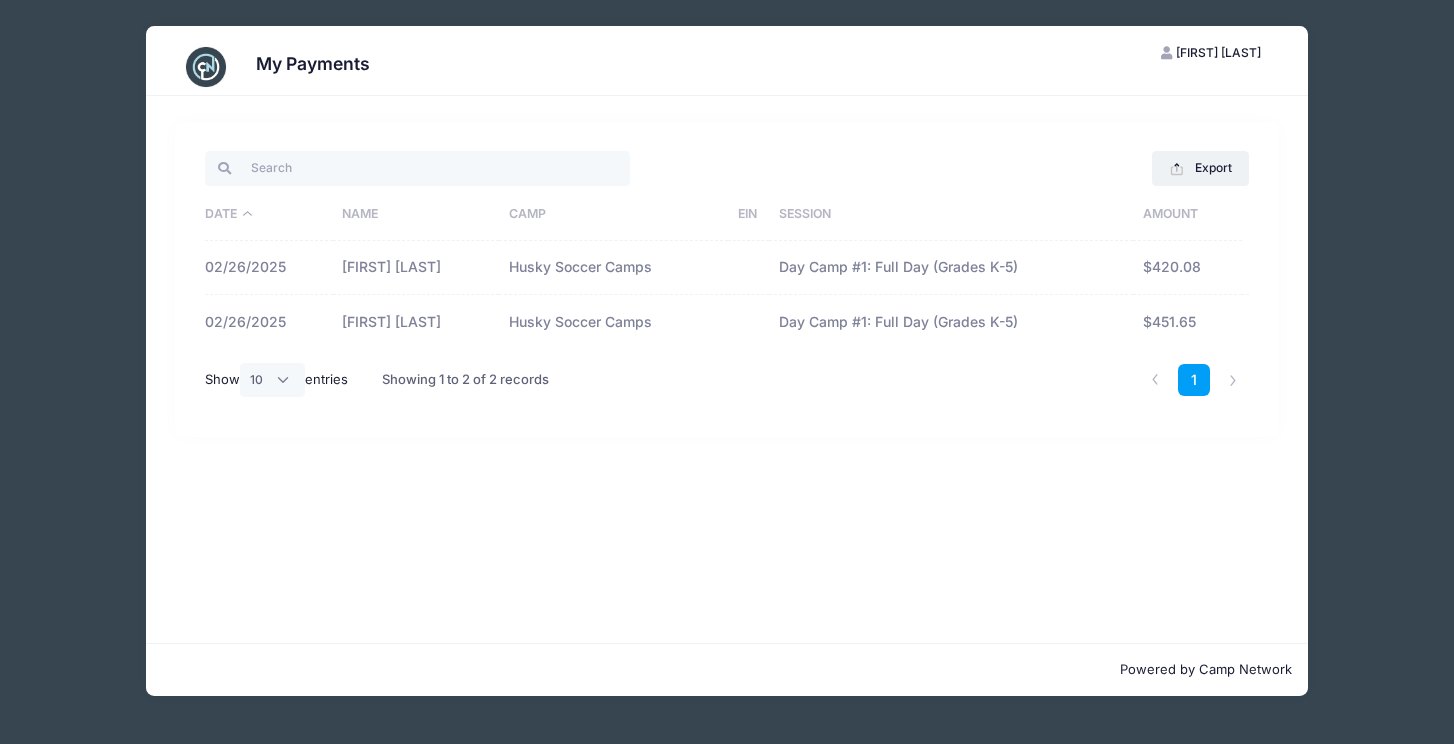 click on "My Payments" at bounding box center [727, 61] 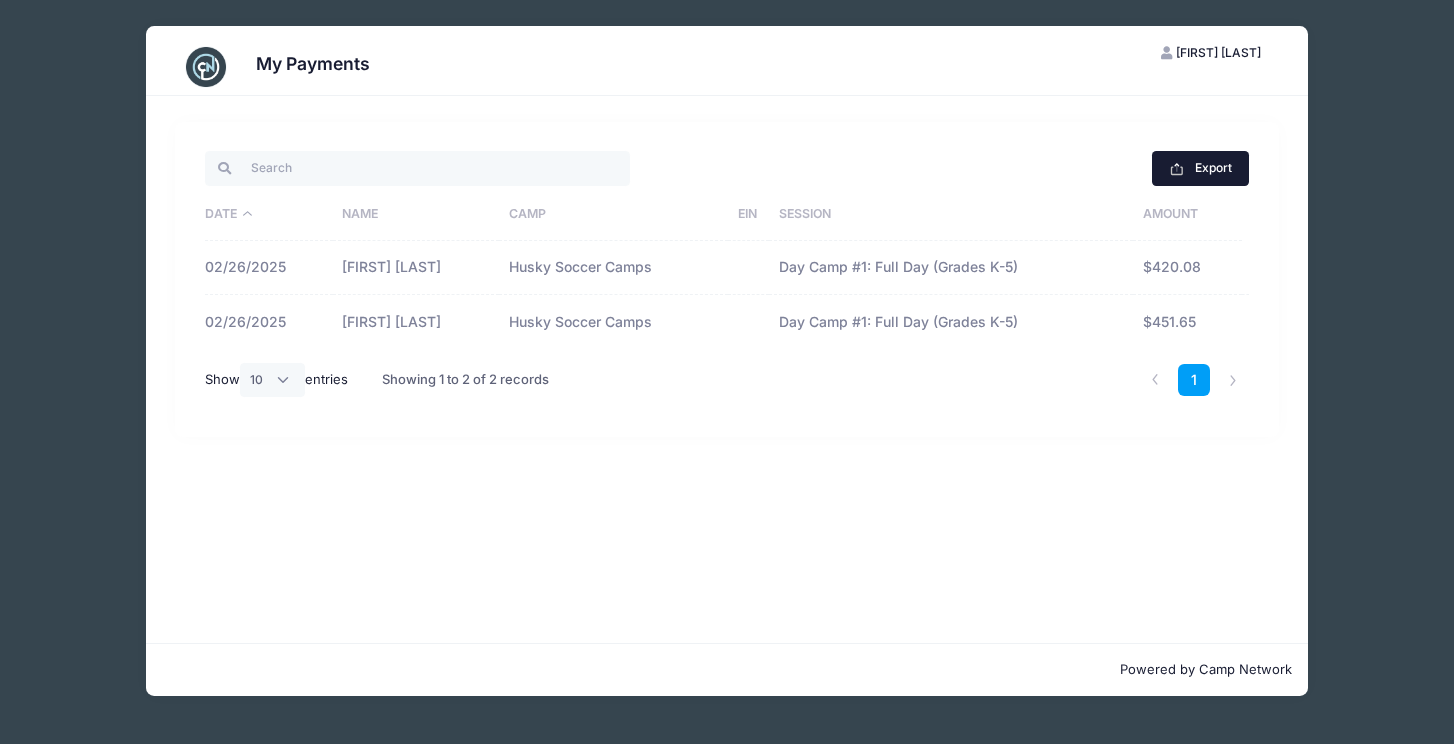 click on "Export" at bounding box center [1200, 168] 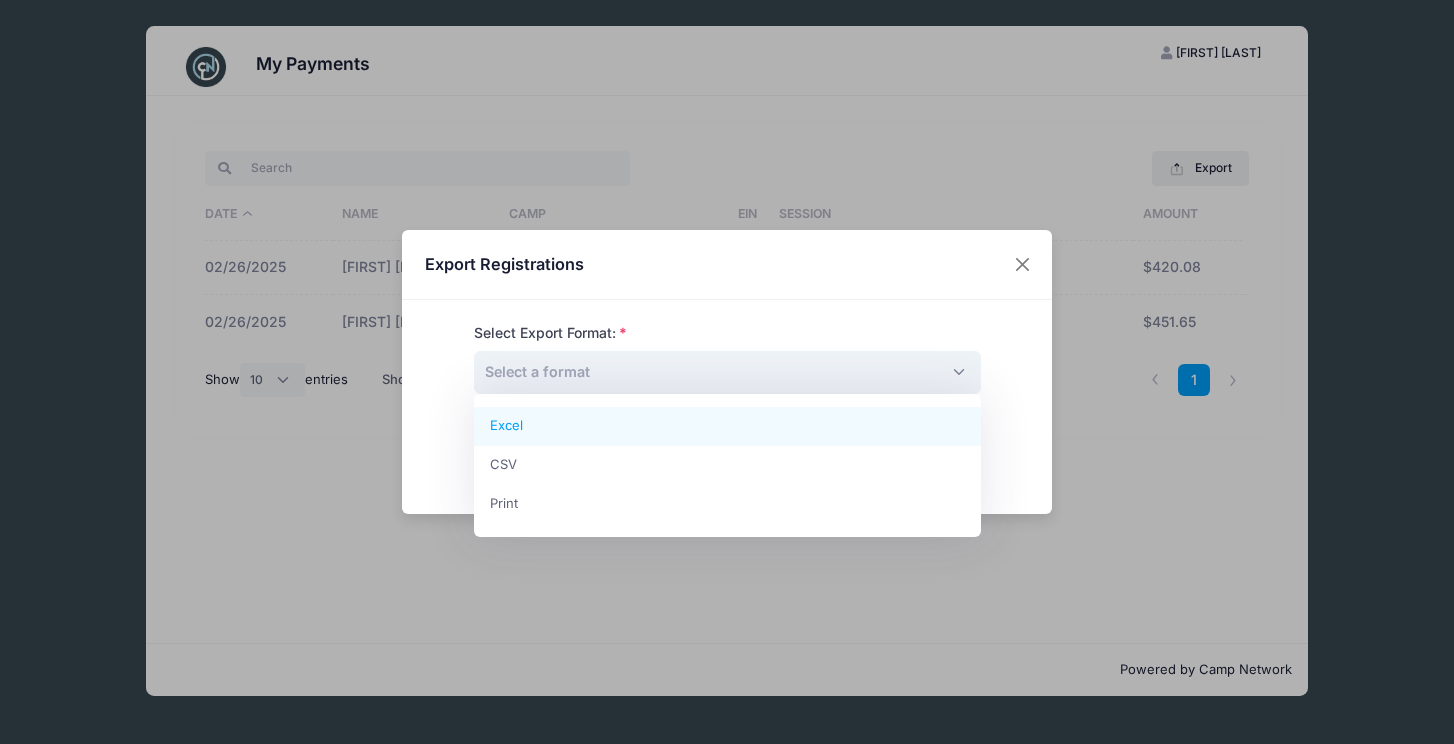 click on "Select a format" at bounding box center [727, 372] 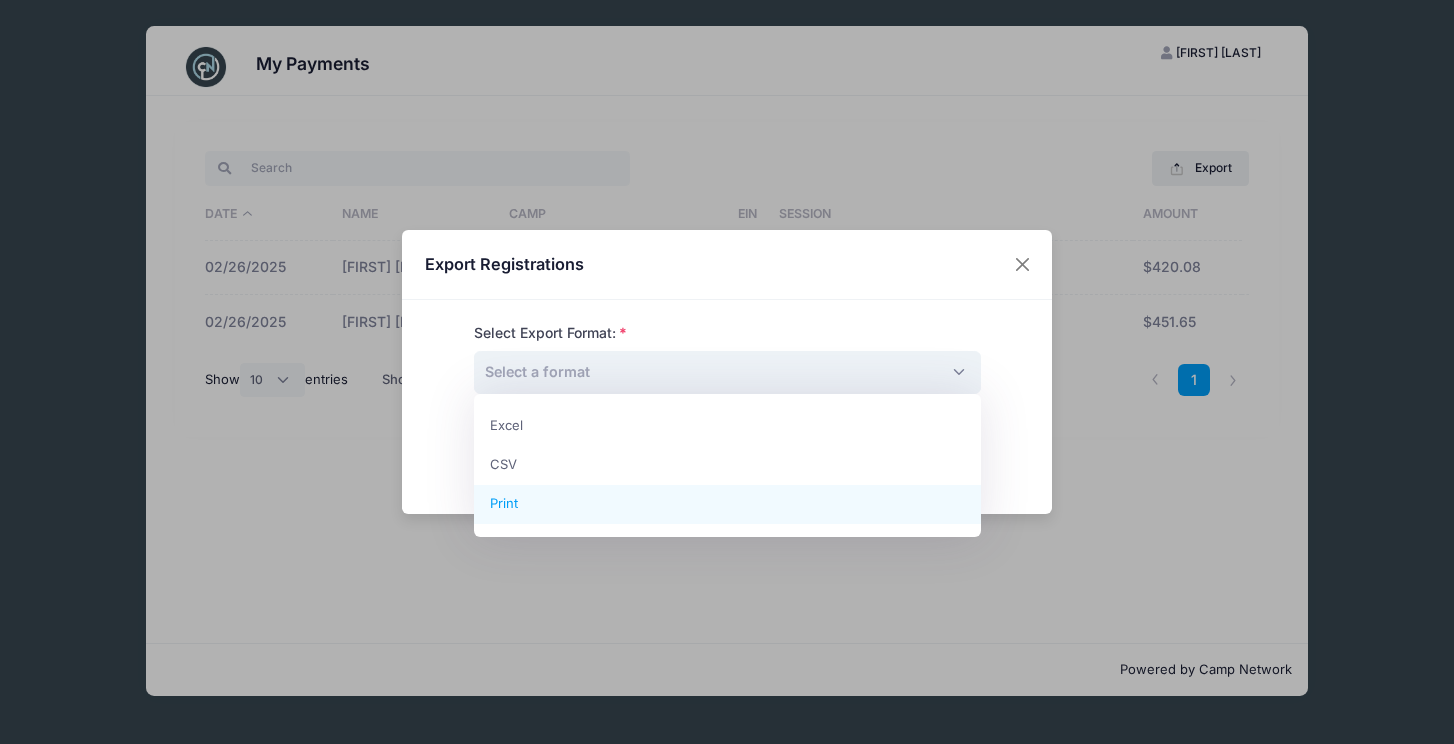 select on "print" 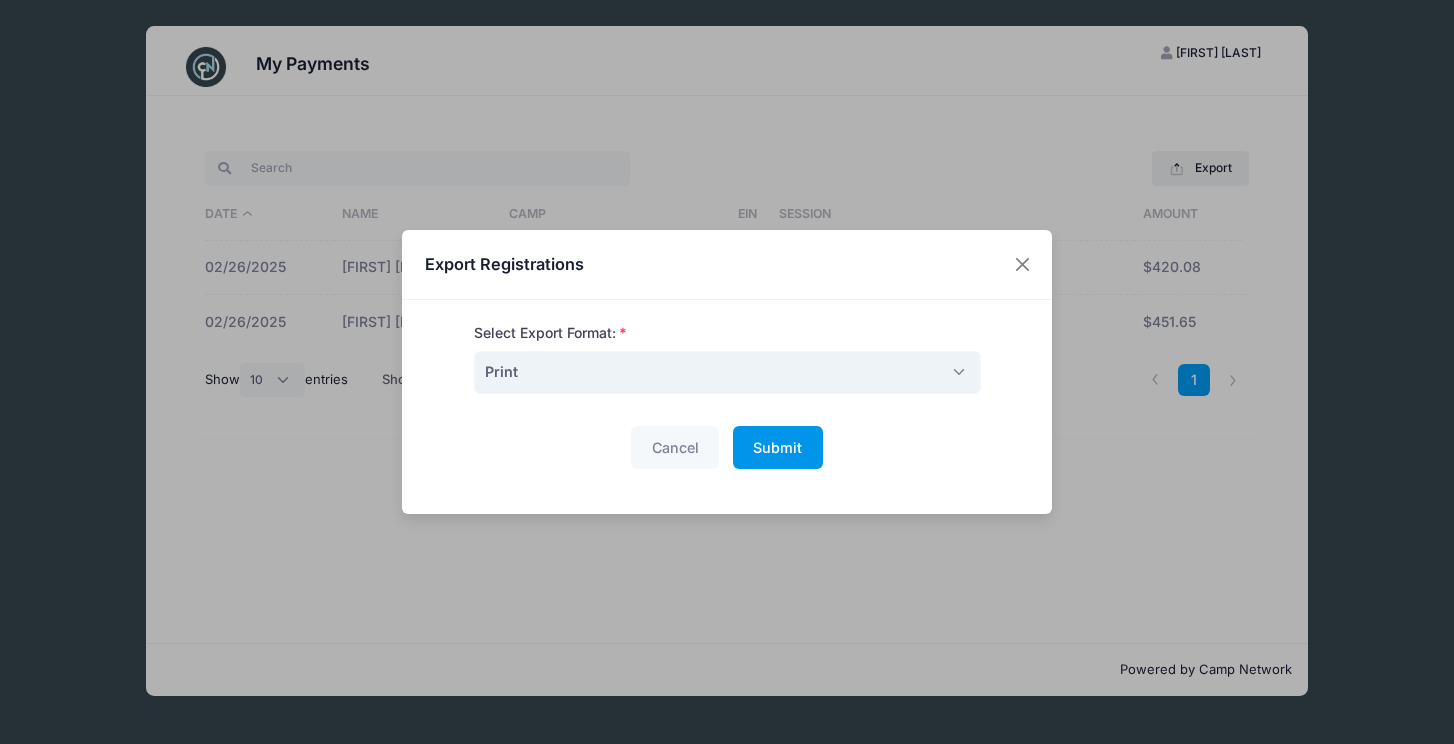 click on "Submit" at bounding box center (777, 447) 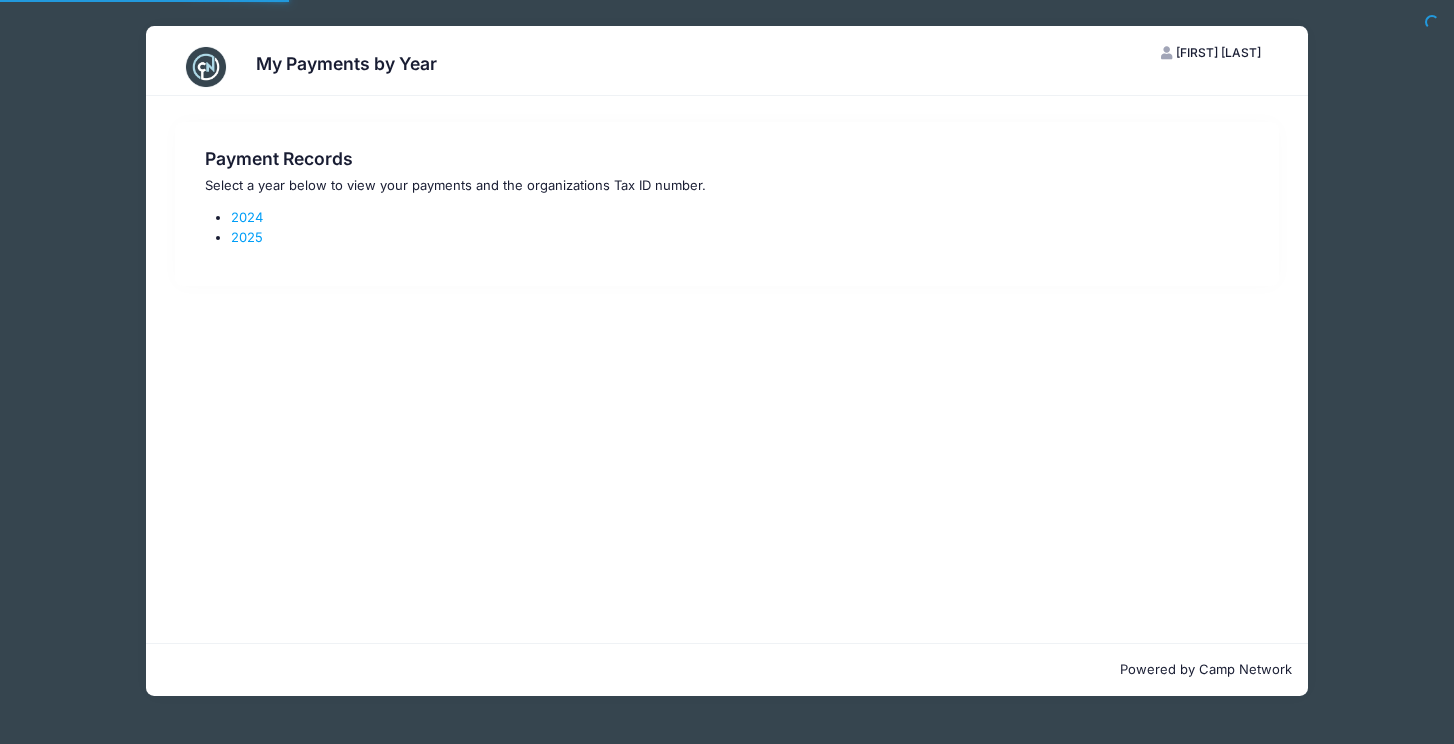 scroll, scrollTop: 0, scrollLeft: 0, axis: both 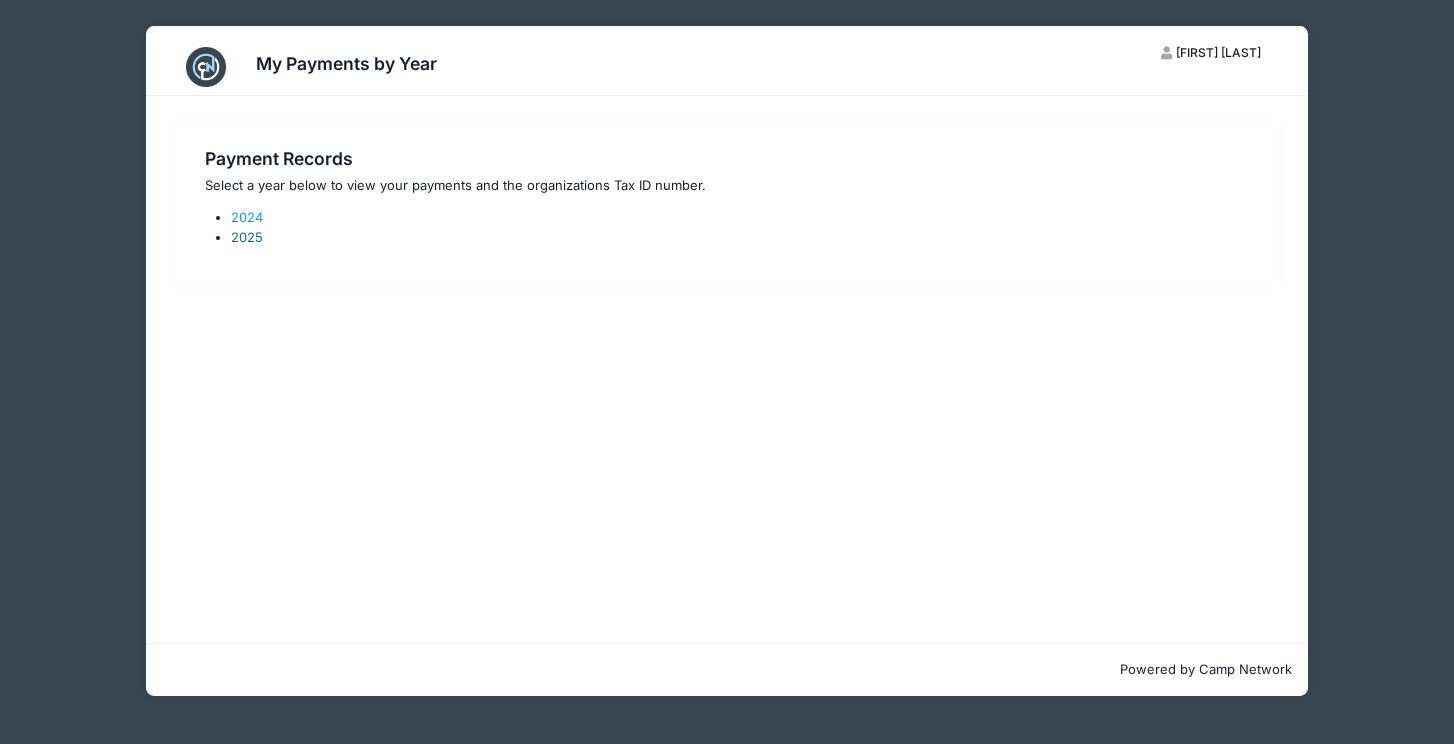 click on "2025" at bounding box center [247, 237] 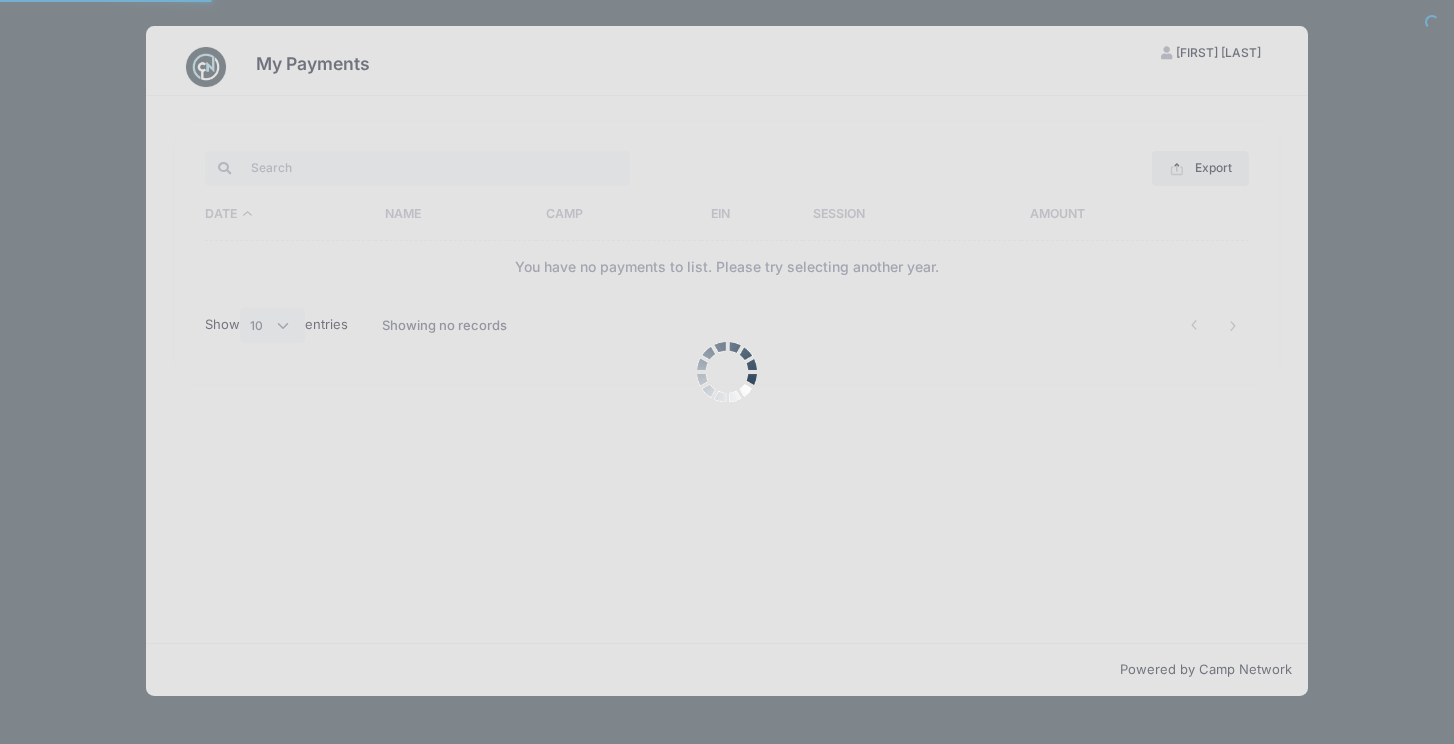 select on "10" 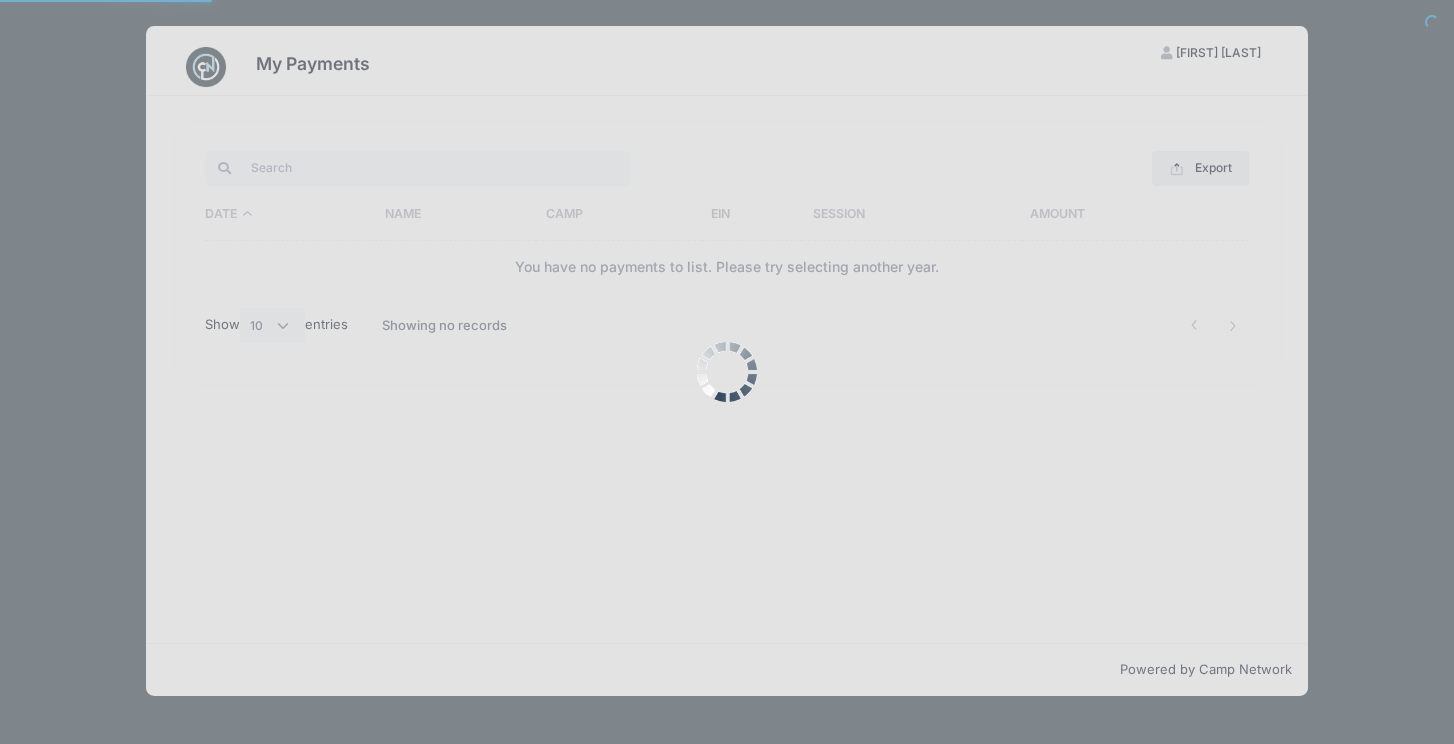 scroll, scrollTop: 0, scrollLeft: 0, axis: both 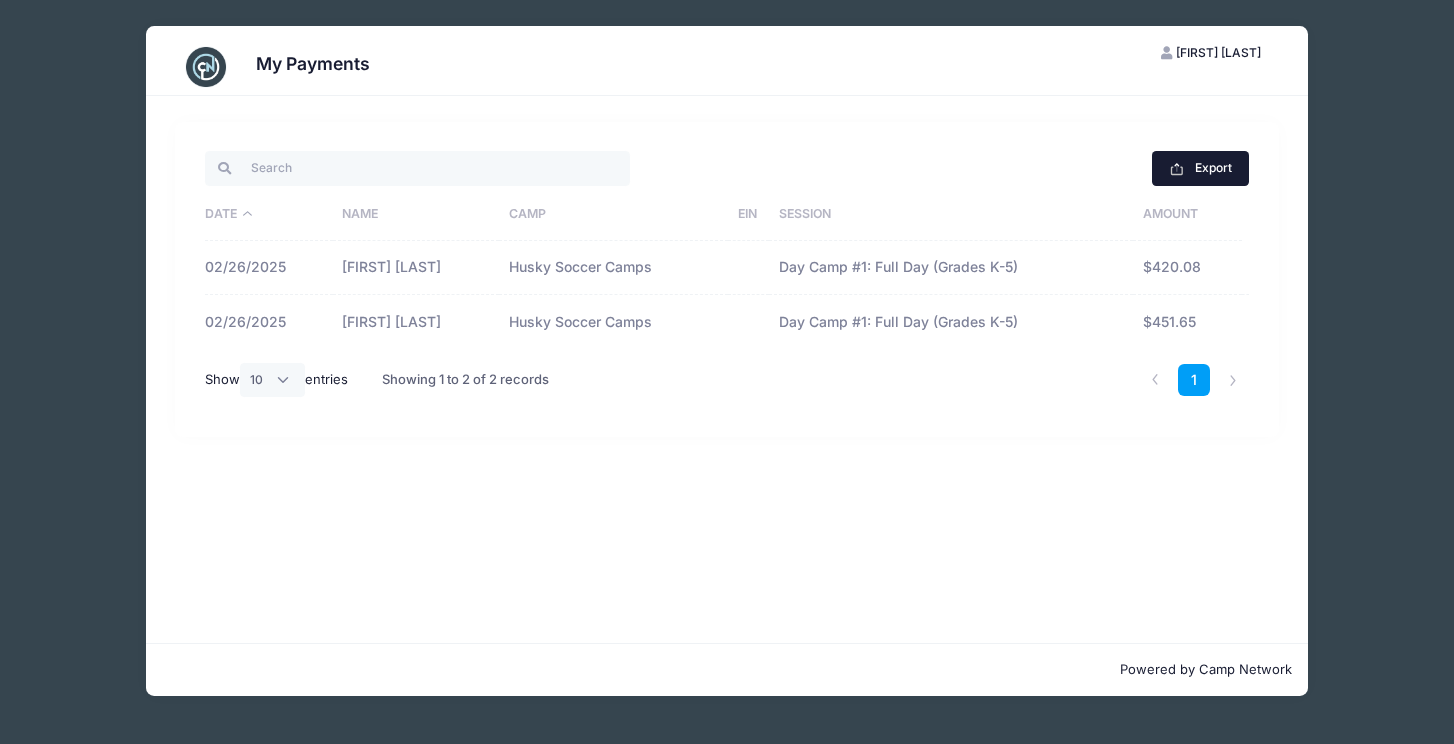 click on "Export" at bounding box center (1200, 168) 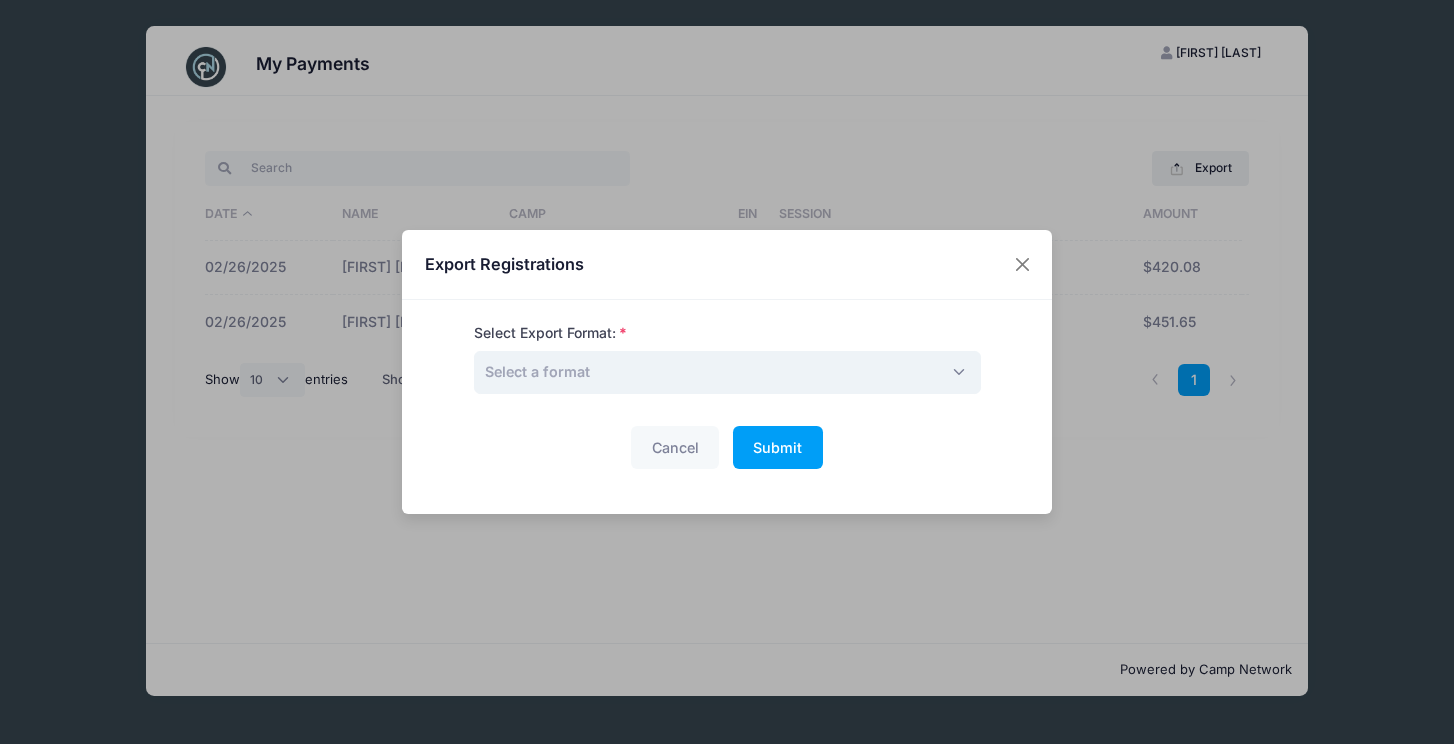 click on "Select a format" at bounding box center [727, 372] 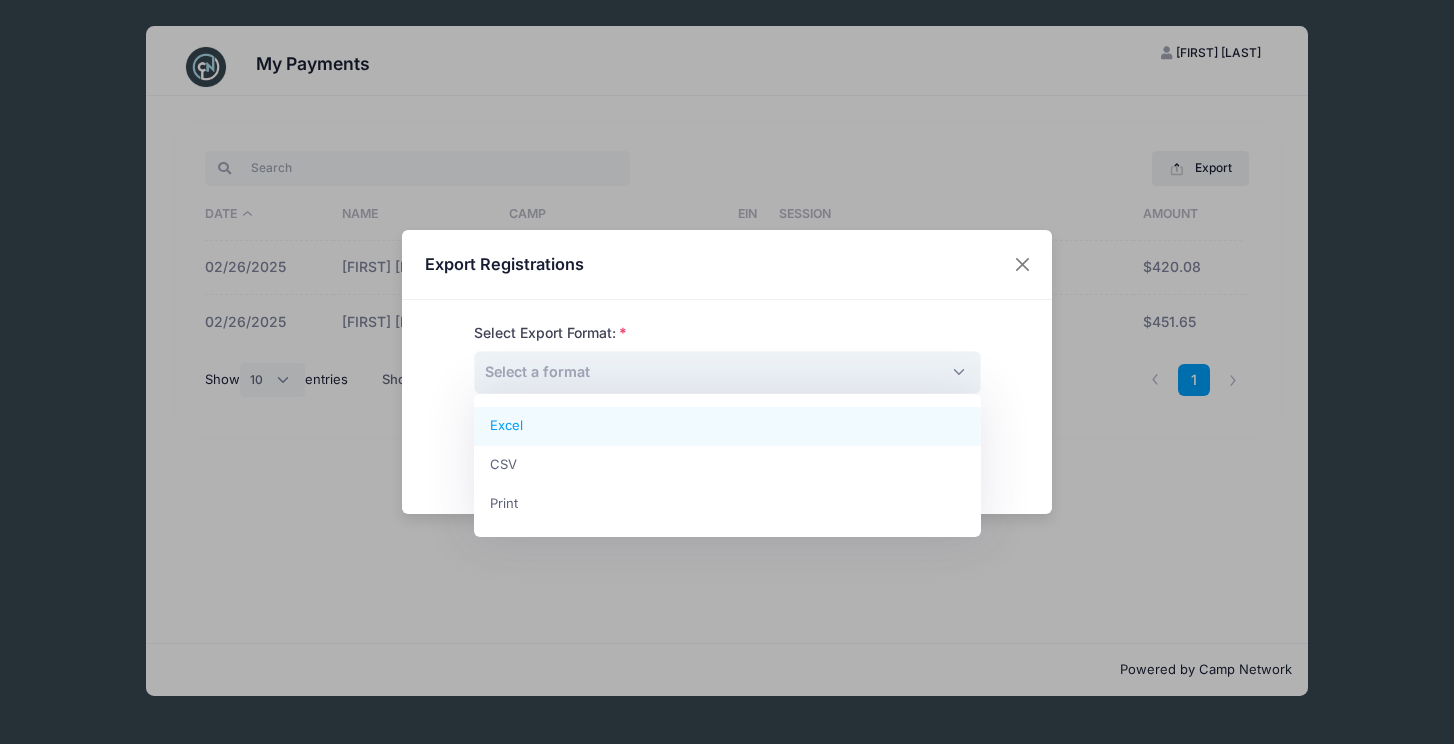 click on "Export Registrations
Select Export Format:
Excel CSV Print Select a format
Cancel
Submit
Please wait..." at bounding box center (727, 372) 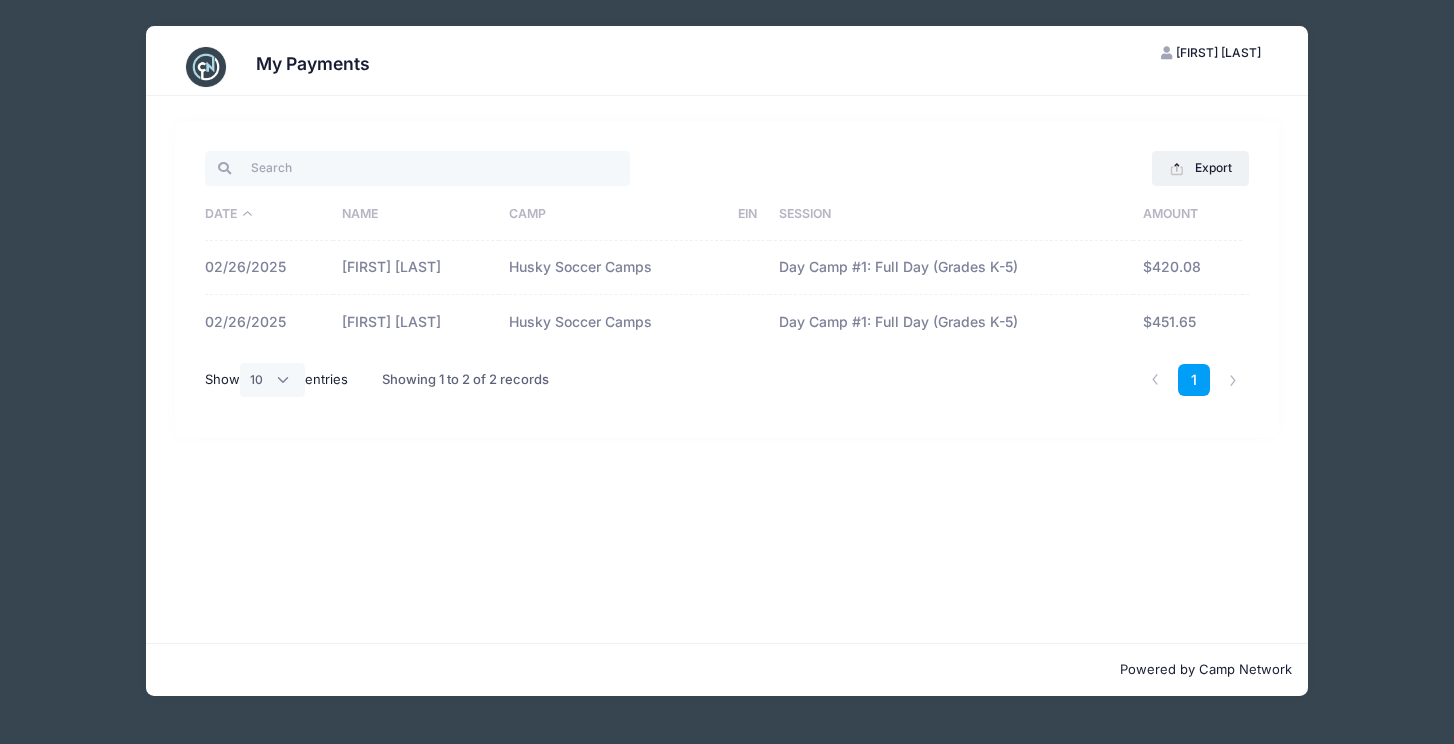 click on "My Payments
[FIRST] [LAST]      My Account
Logout
Export
Excel CSV Print
Date Name Camp EIN Session Amount
02/26/2025 [FIRST] [LAST] Husky Soccer Camps" at bounding box center (727, 361) 